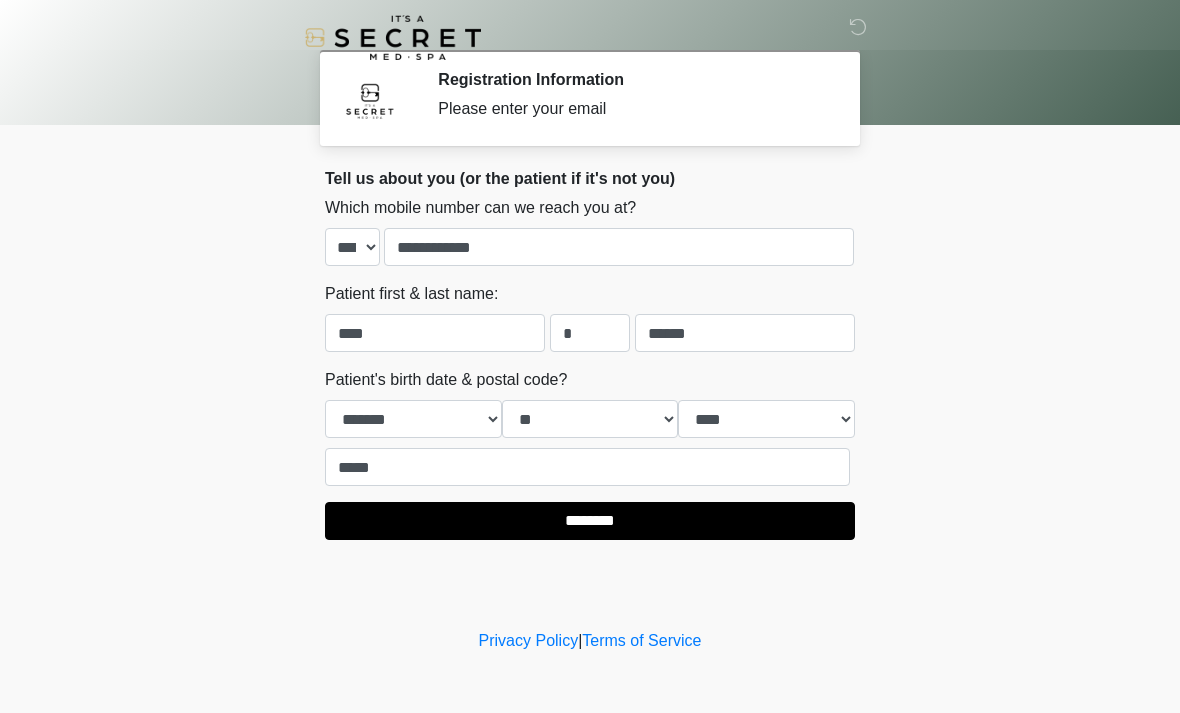 select on "*" 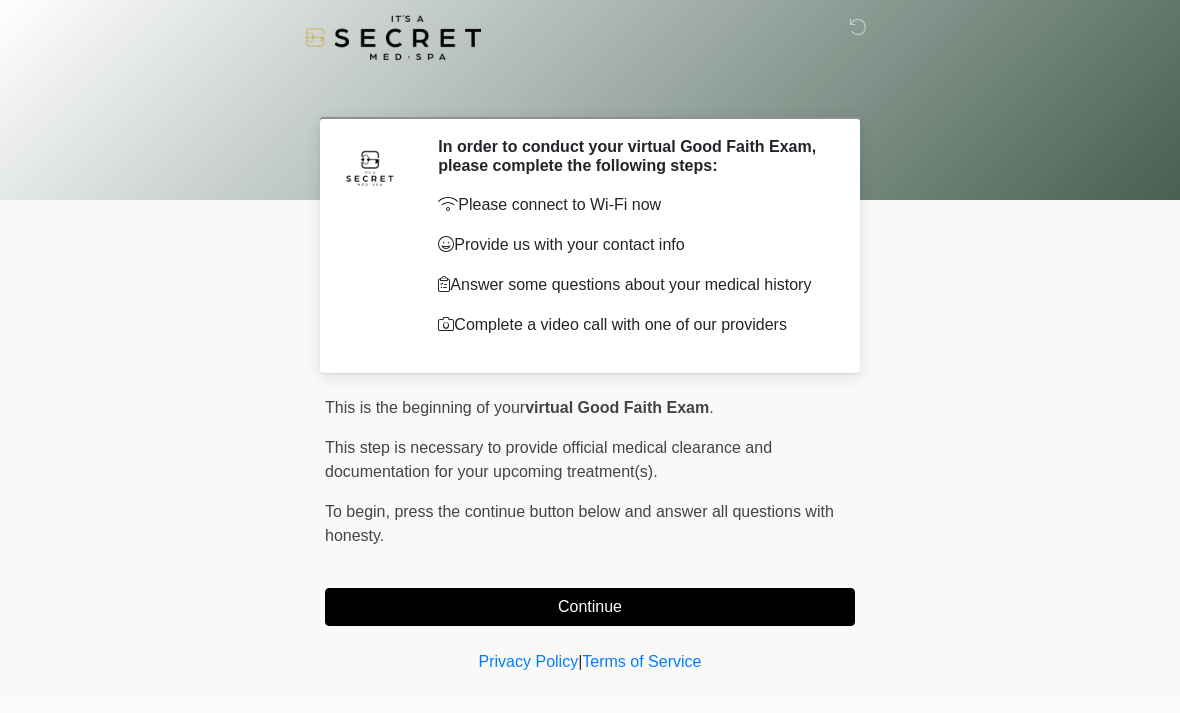 scroll, scrollTop: 28, scrollLeft: 0, axis: vertical 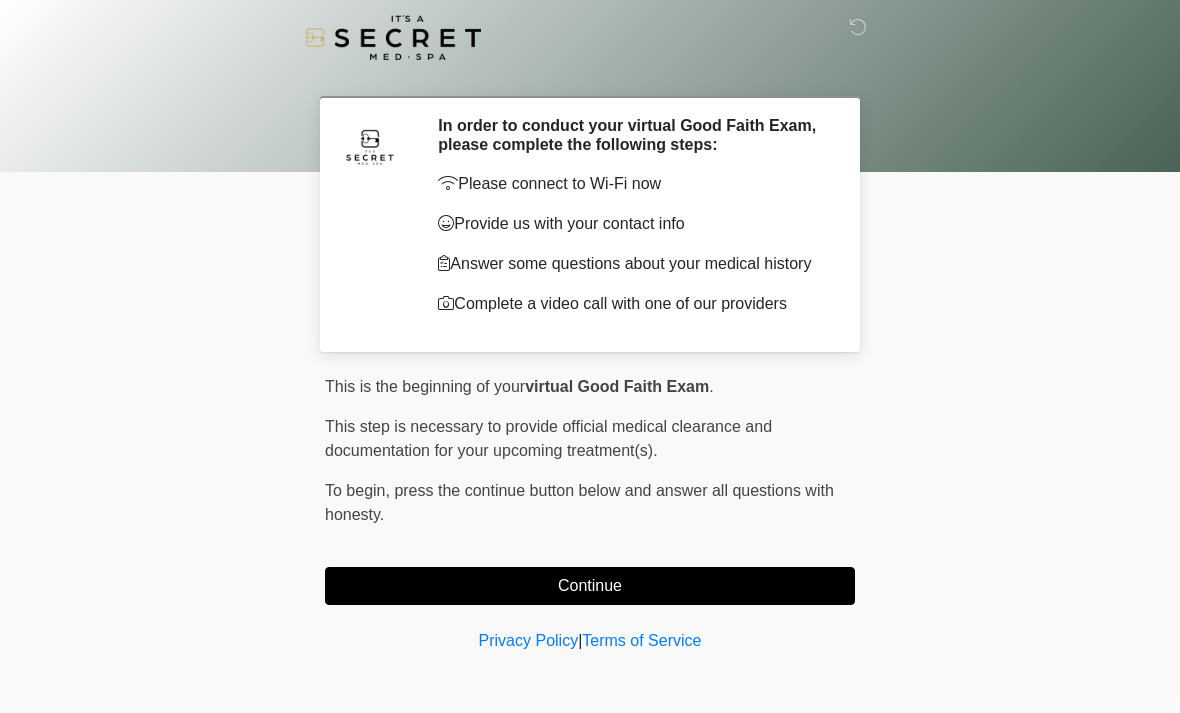 click on "Continue" at bounding box center [590, 586] 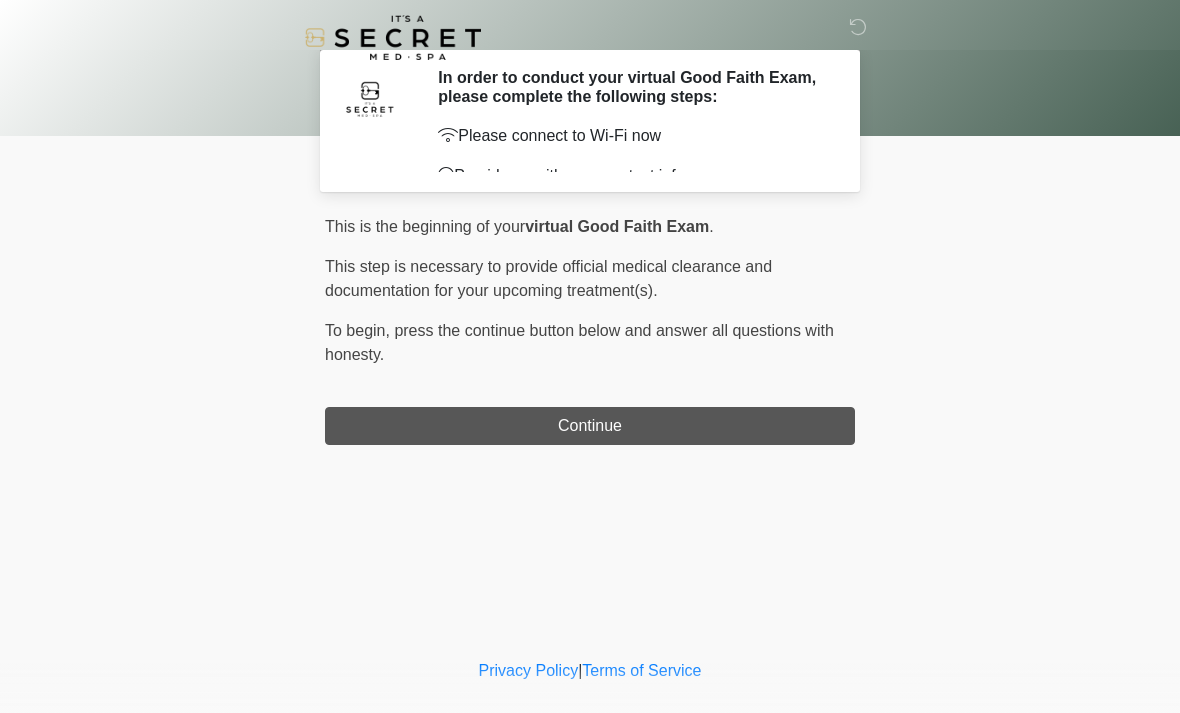 scroll, scrollTop: 0, scrollLeft: 0, axis: both 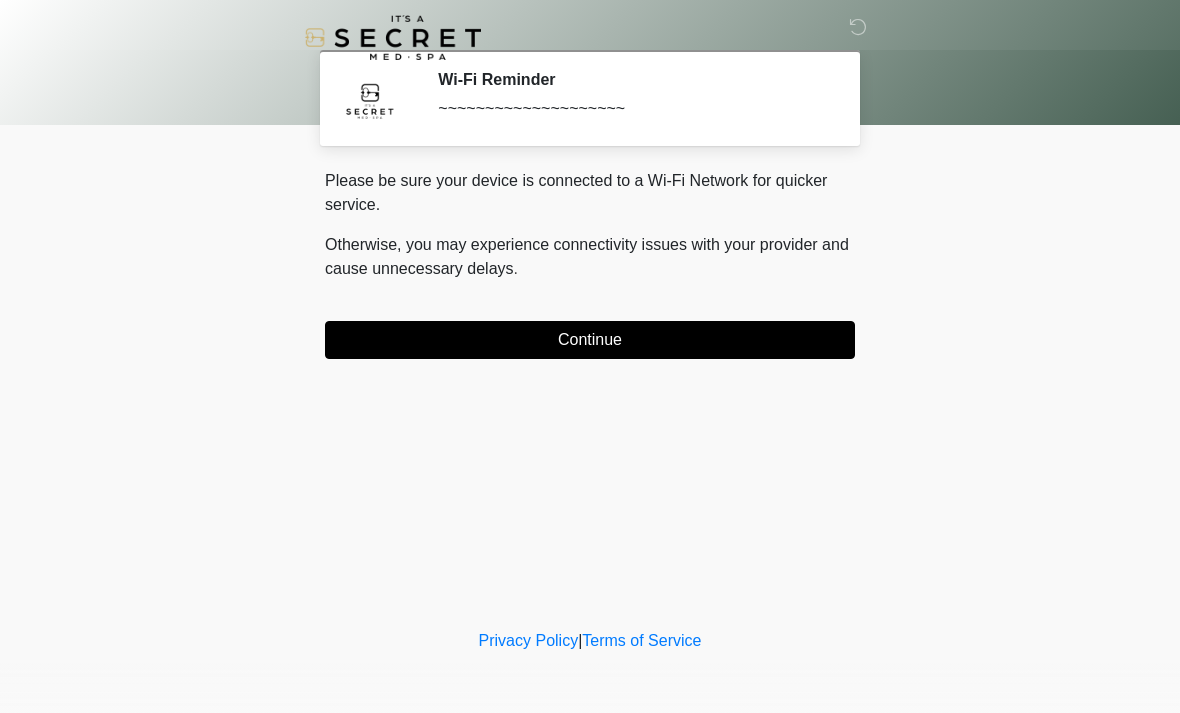 click on "Please be sure your device is connected to a Wi-Fi Network for quicker service. Otherwise, you may experience connectivity issues with your provider and cause unnecessary delays  .
Continue" at bounding box center [590, 264] 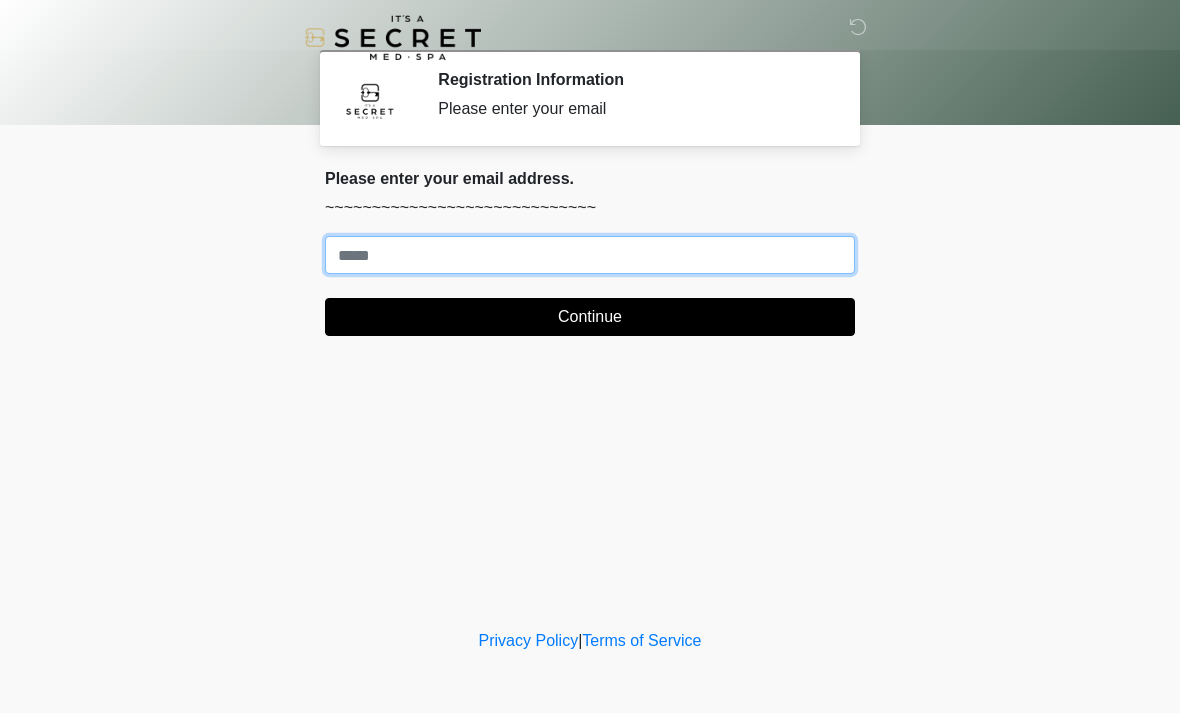 click on "Where should we email your treatment plan?" at bounding box center (590, 255) 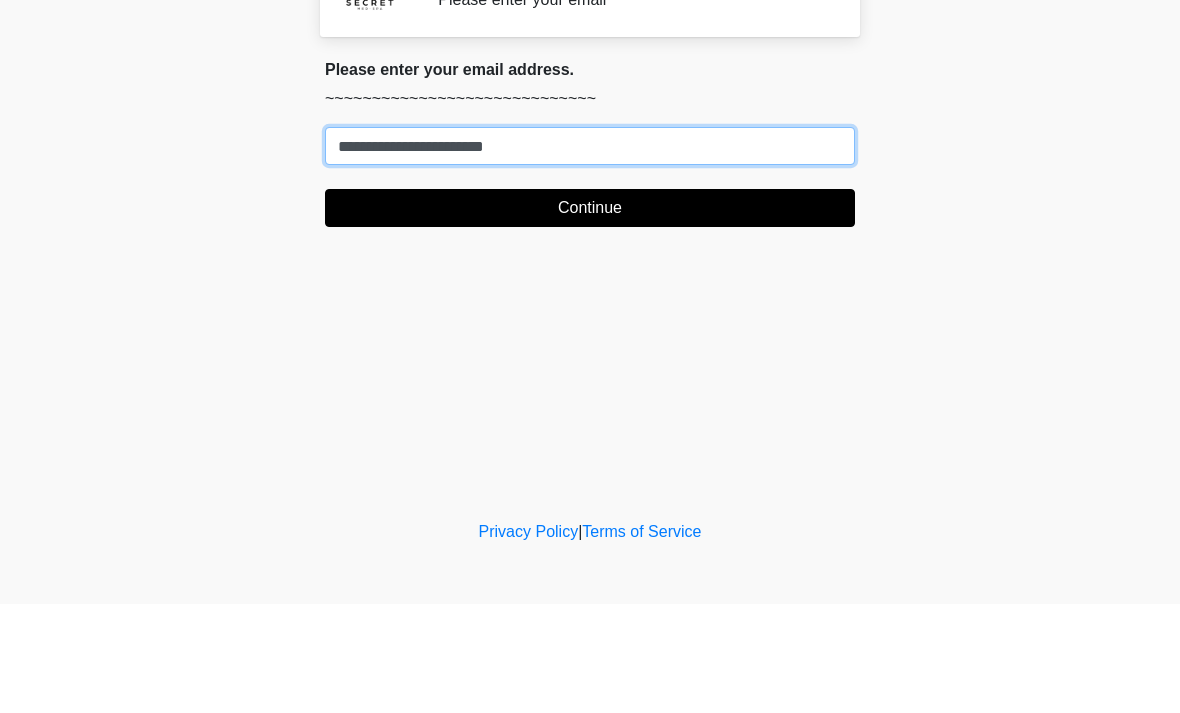 type on "**********" 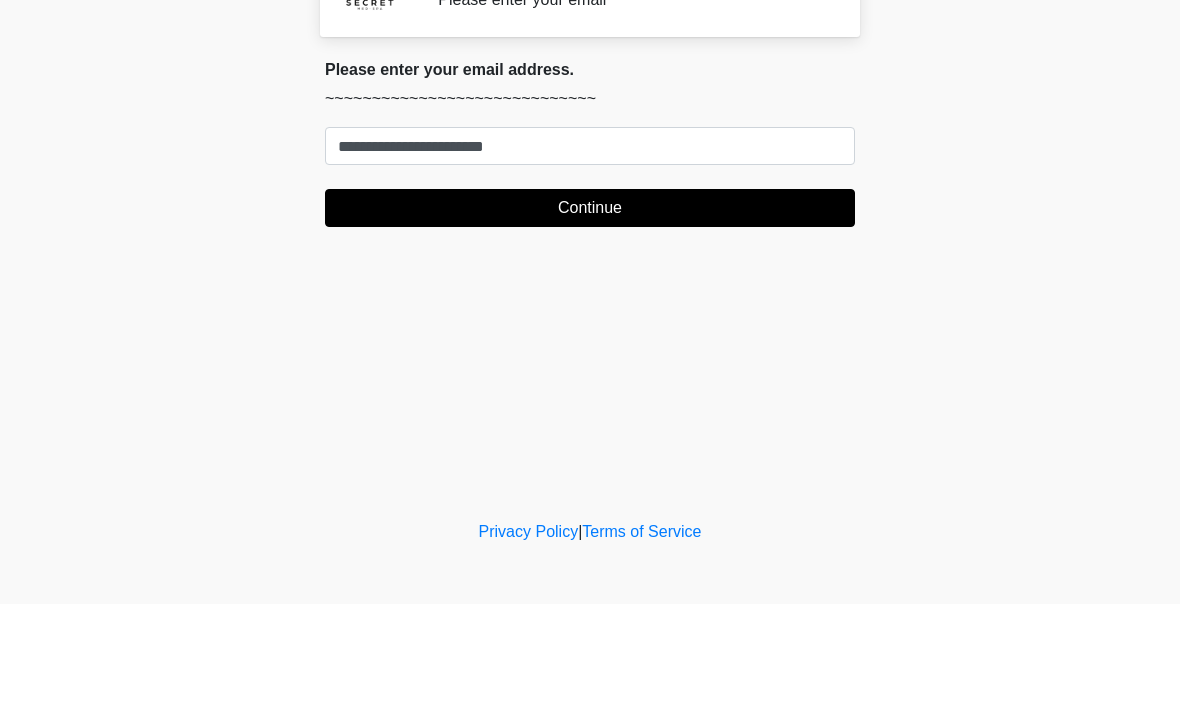 click on "Continue" at bounding box center (590, 317) 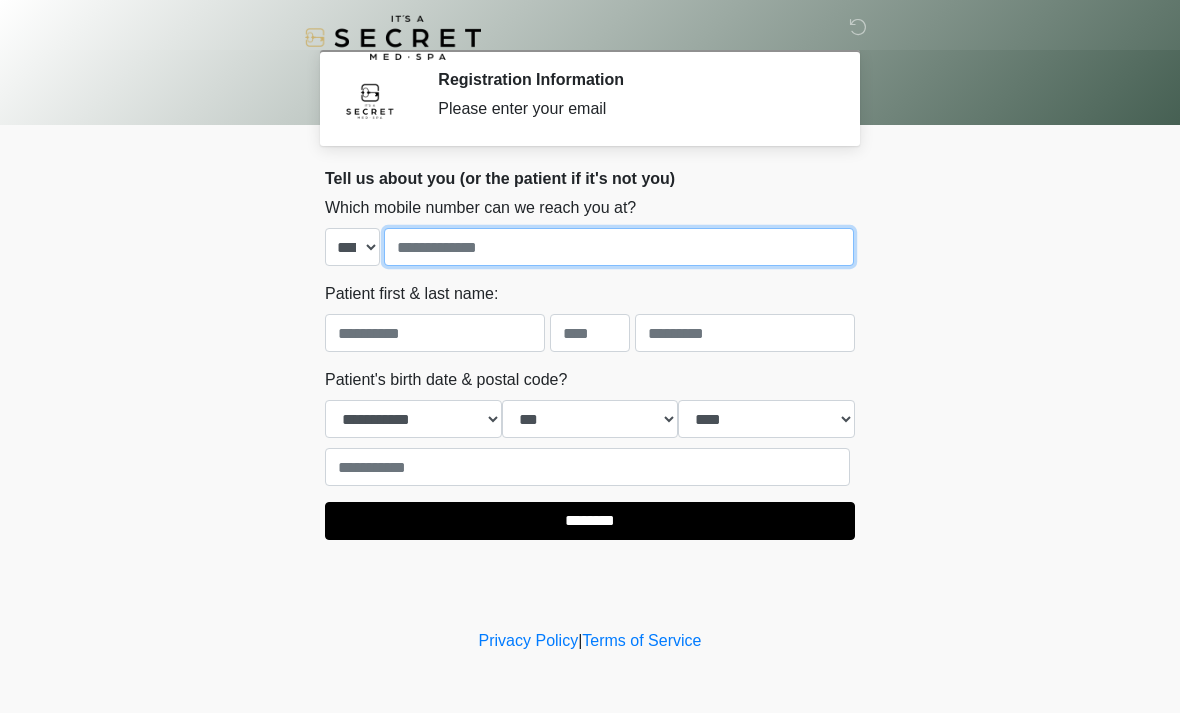 click at bounding box center (619, 247) 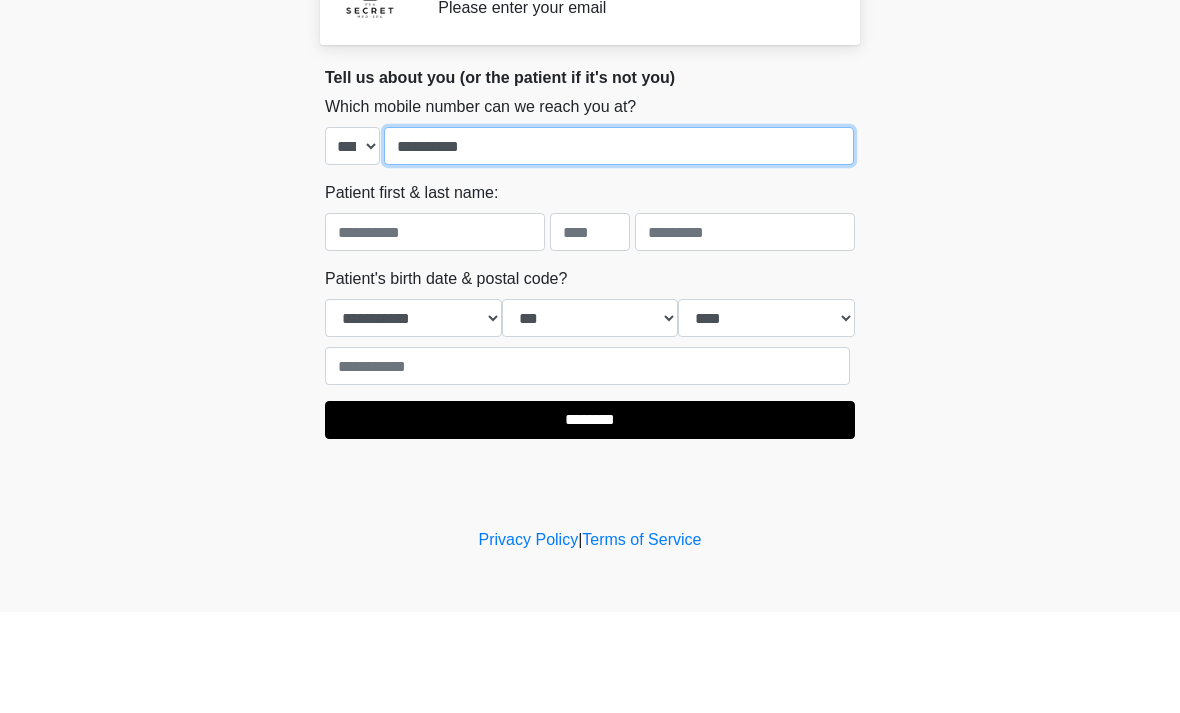 type on "**********" 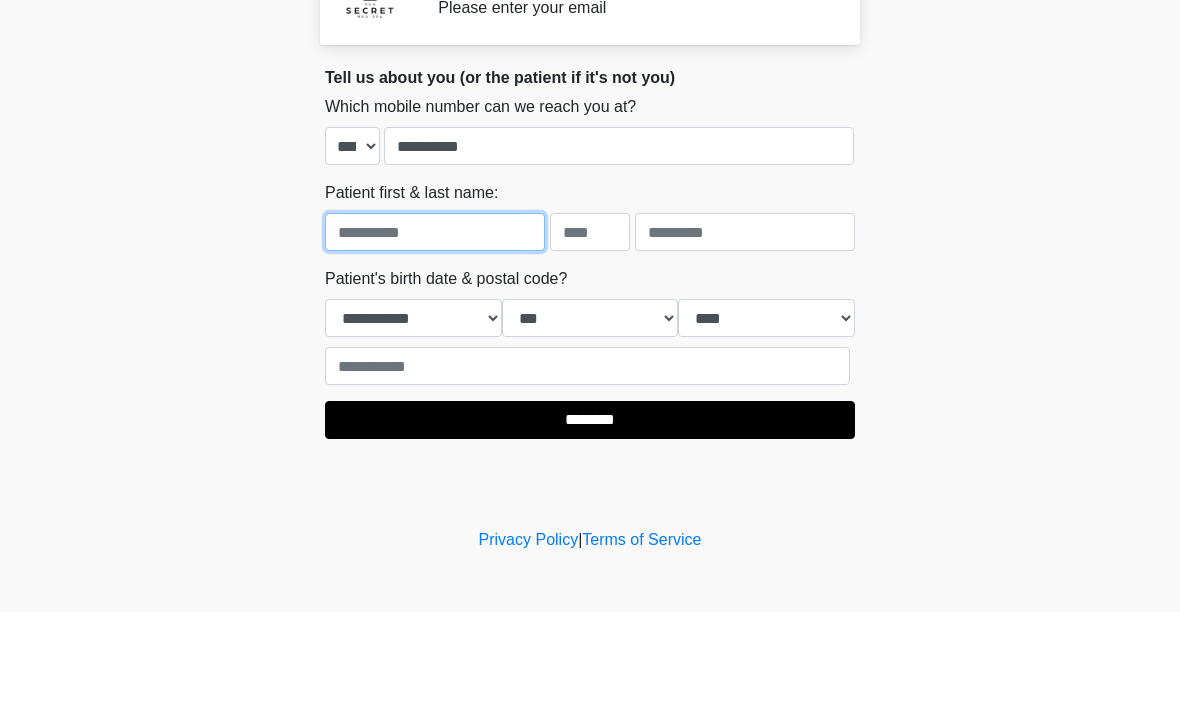 click at bounding box center [435, 333] 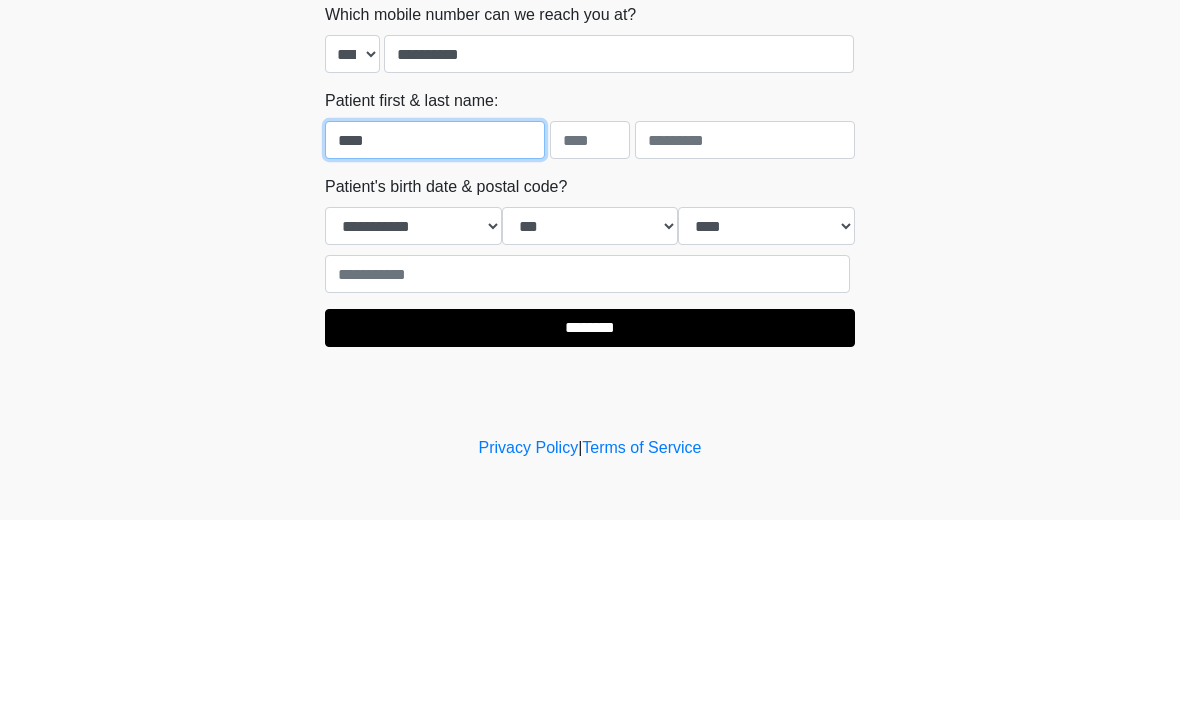 type on "****" 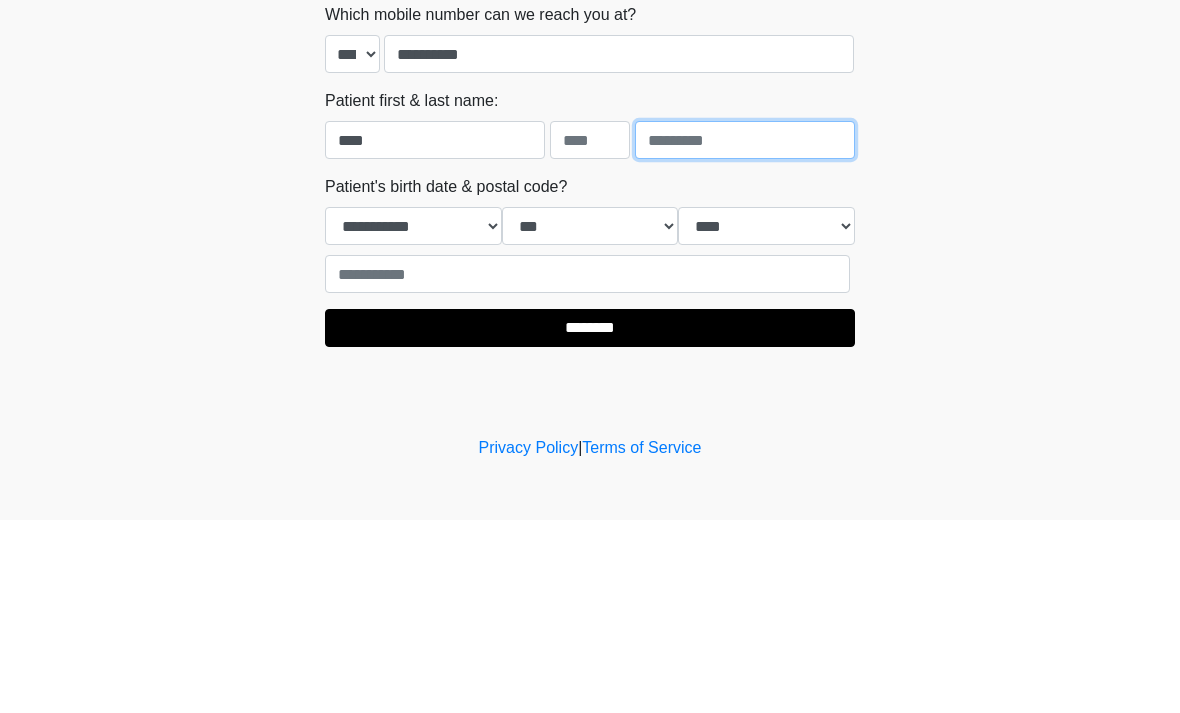 click at bounding box center [745, 333] 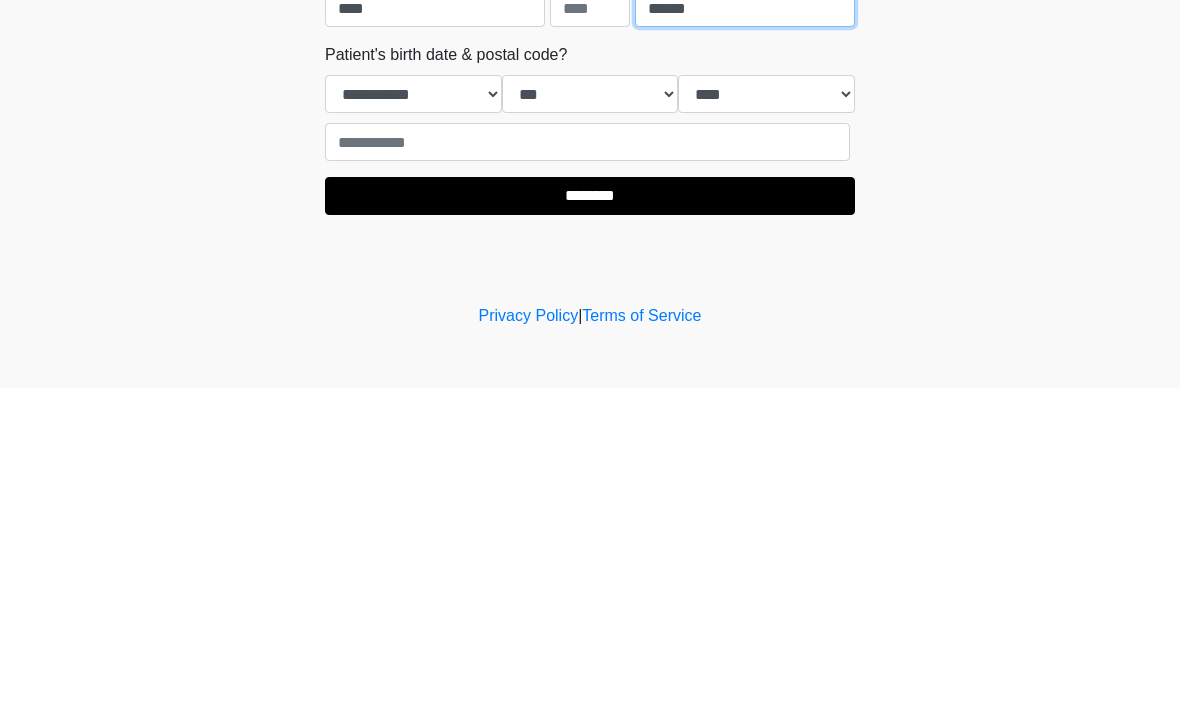 type on "******" 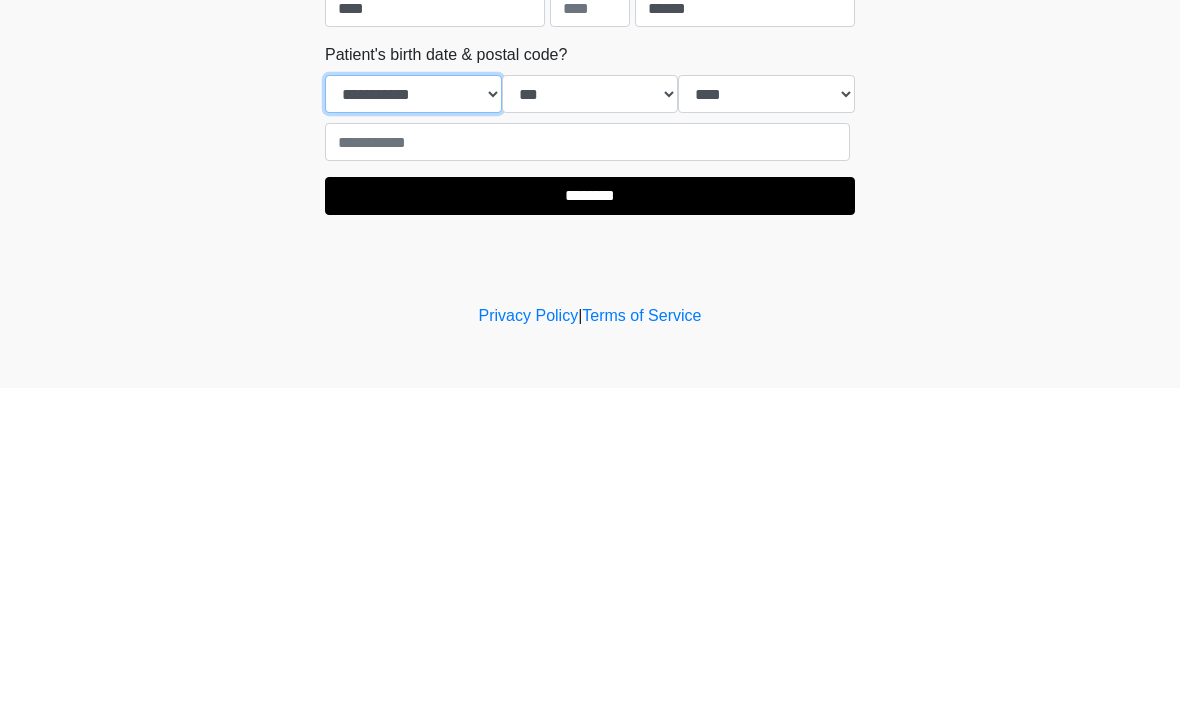 click on "**********" at bounding box center [413, 419] 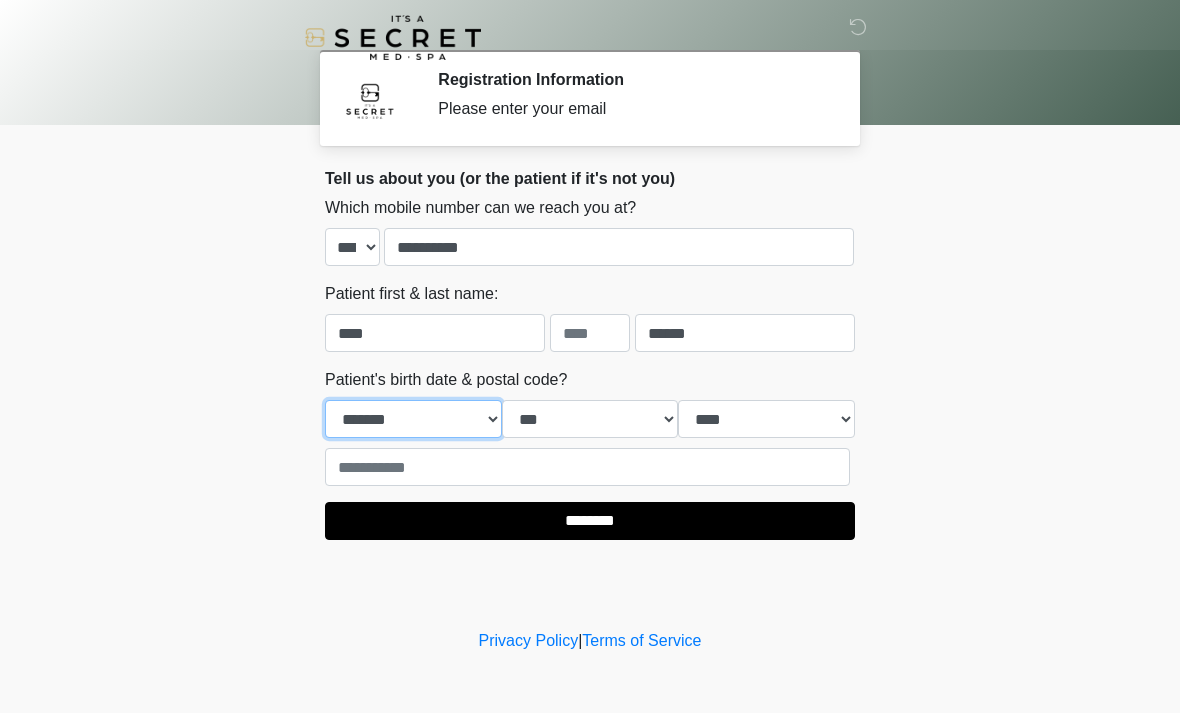 click on "**********" at bounding box center [413, 419] 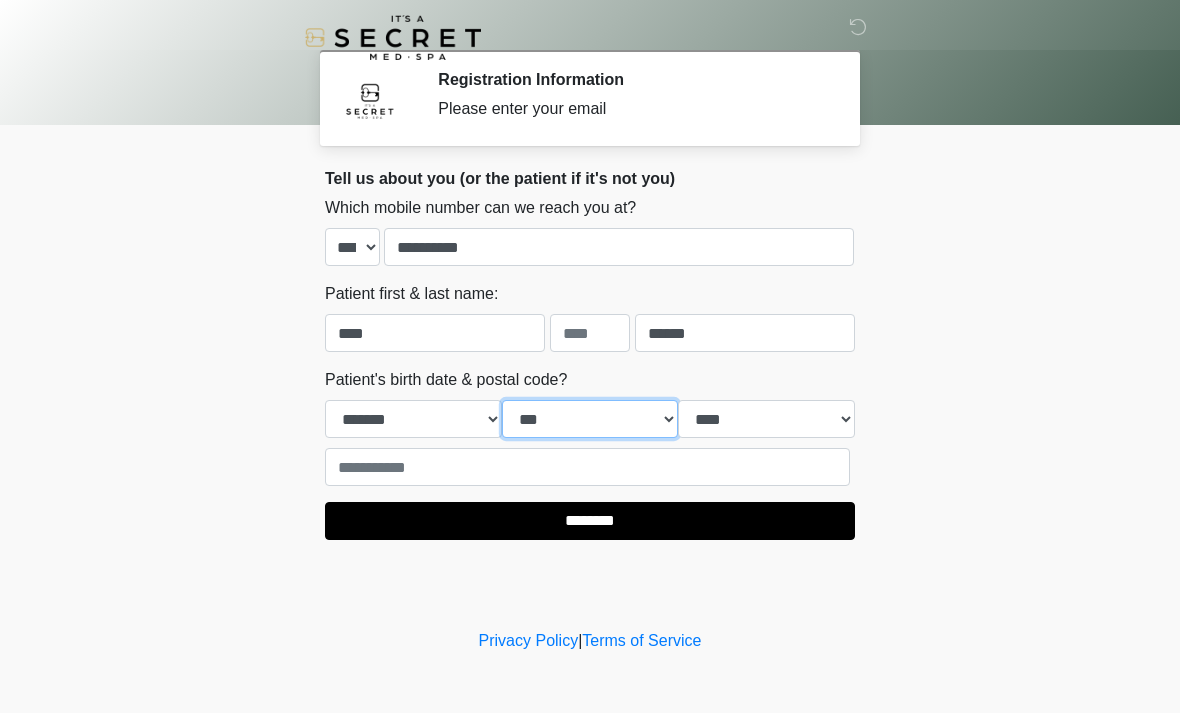 click on "***
*
*
*
*
*
*
*
*
*
**
**
**
**
**
**
**
**
**
**
**
**
**
**
**
**
**
**
**
**
**
**" at bounding box center (590, 419) 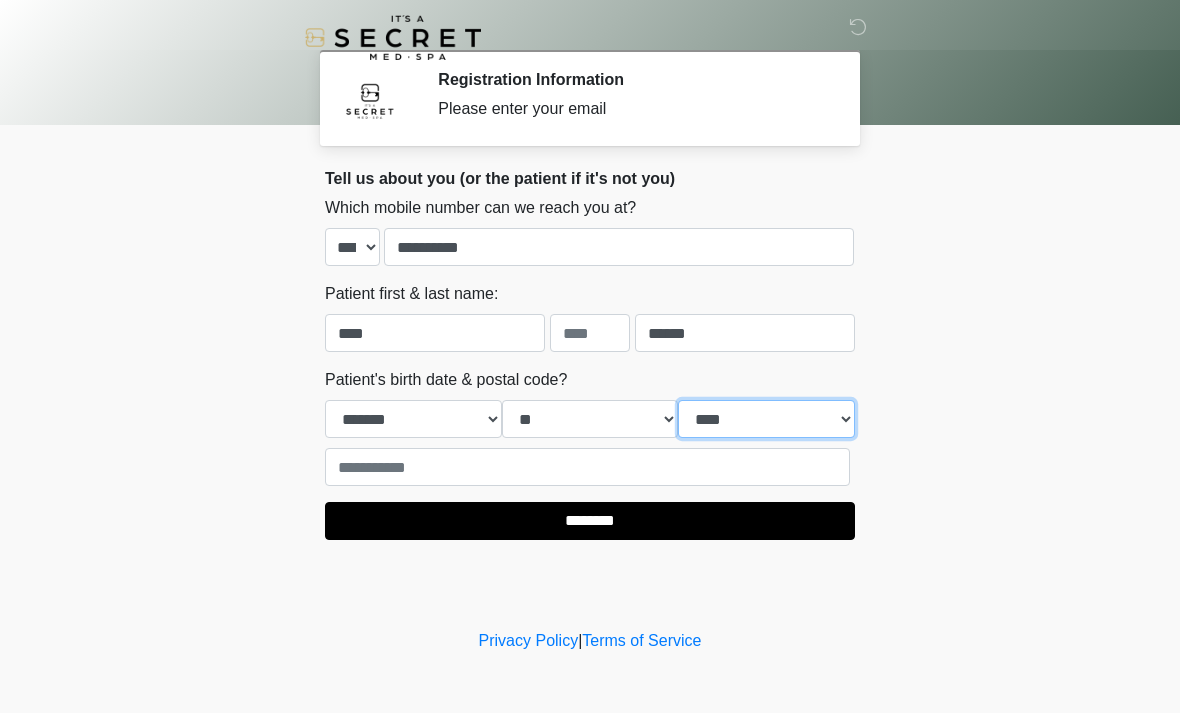 click on "****
****
****
****
****
****
****
****
****
****
****
****
****
****
****
****
****
****
****
****
****
****
****
****
****
****
****
****
****
****
****
****
****
****
****
****
****
****
****
****
****
****
****
****
****
****
****
****
****
****
****
****
****
****
****
****
****
****
****
****
****
****
****
****
****
****
****
****
****
****
****
****
****
****
****
****
****
****
****
****
****
****
****
****
****
****
****
****
****
****
****
****
****
****
****
****
****
****
****
****
****
****" at bounding box center [766, 419] 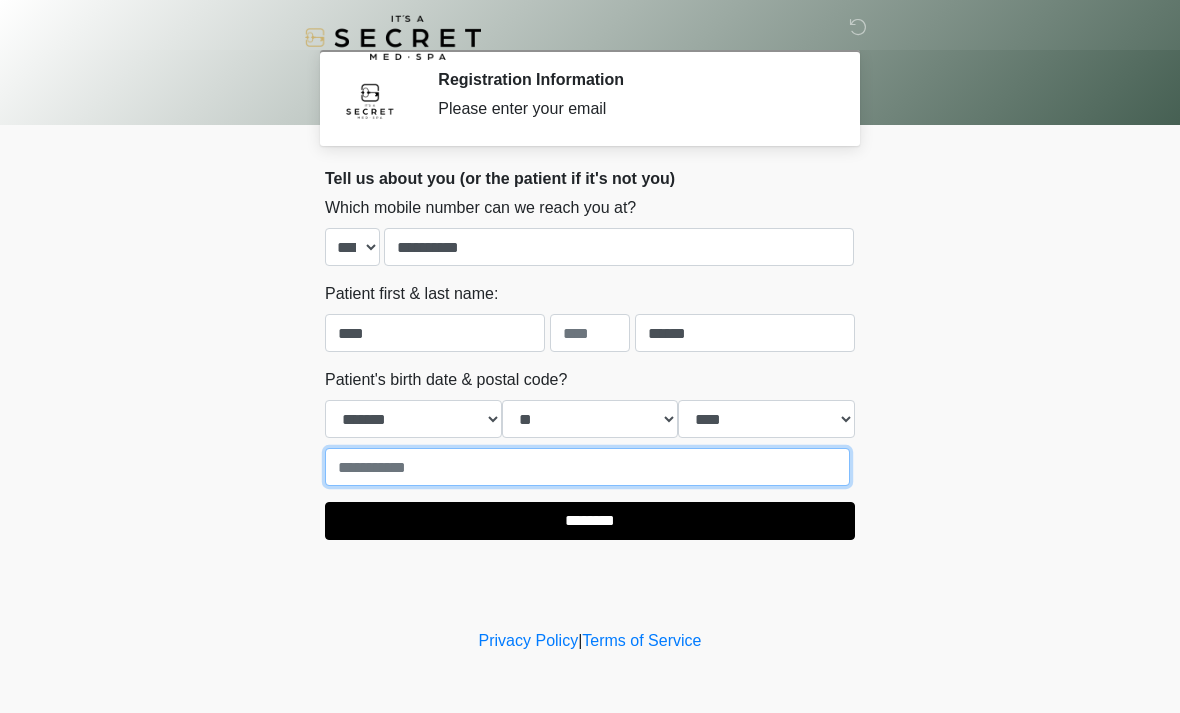 click at bounding box center (587, 467) 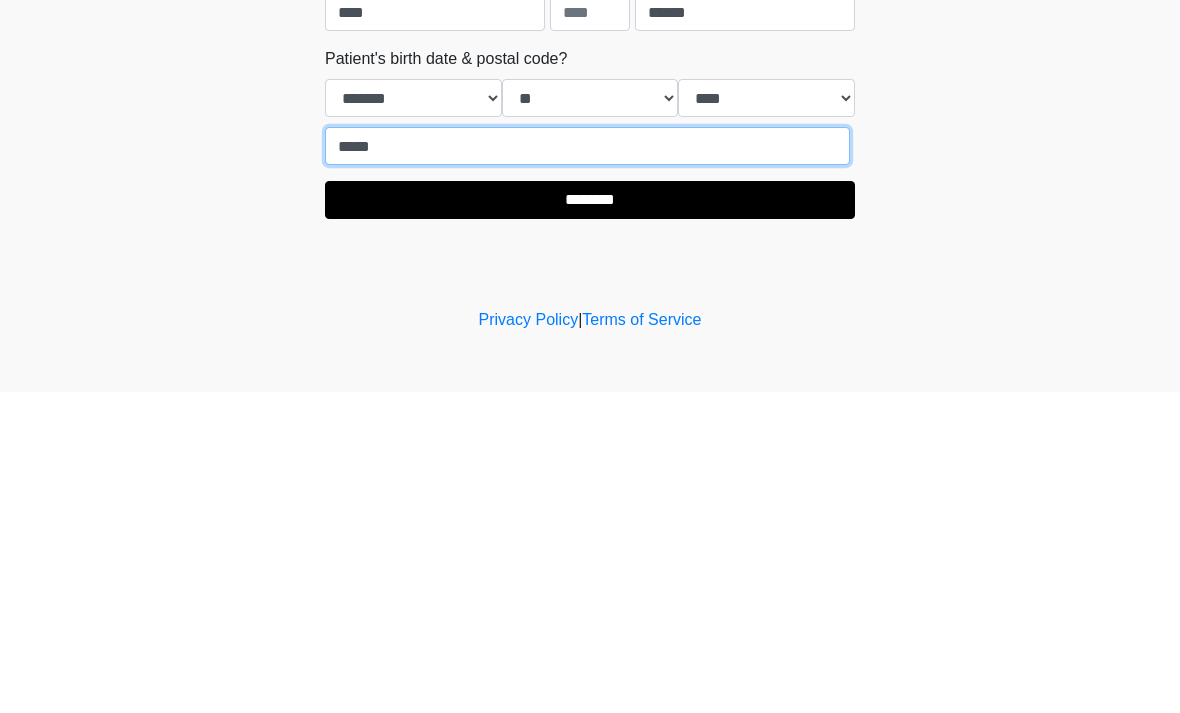 type on "*****" 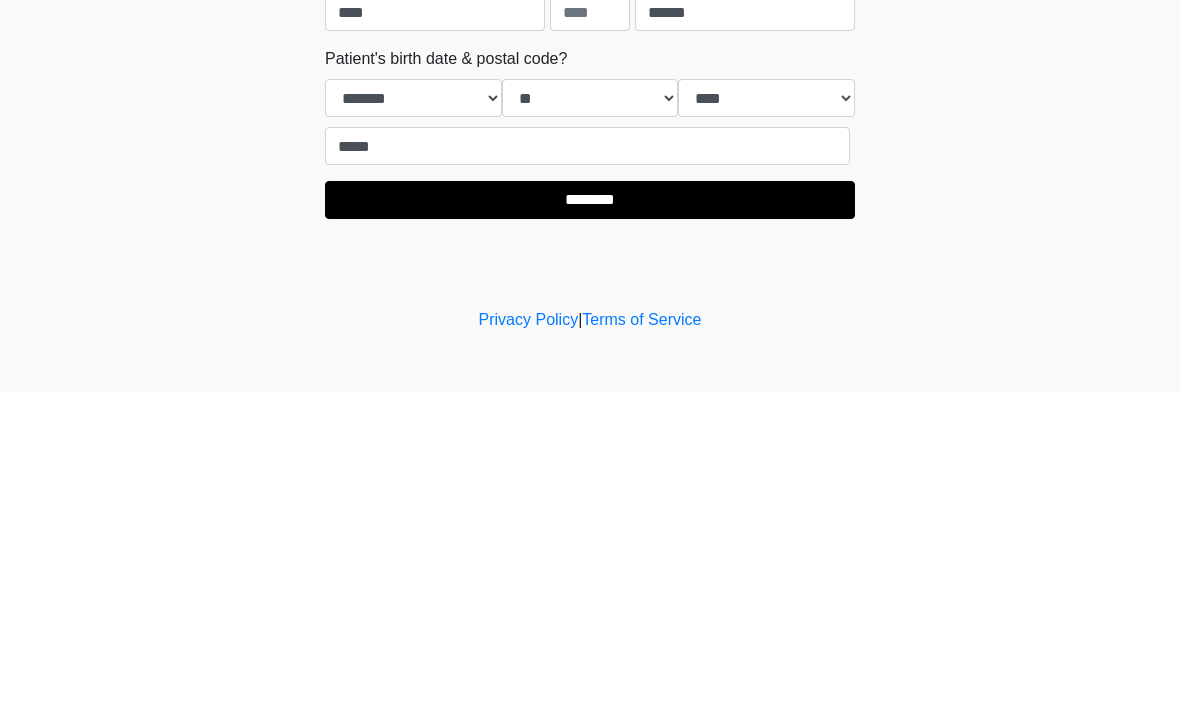 click on "********" at bounding box center [590, 521] 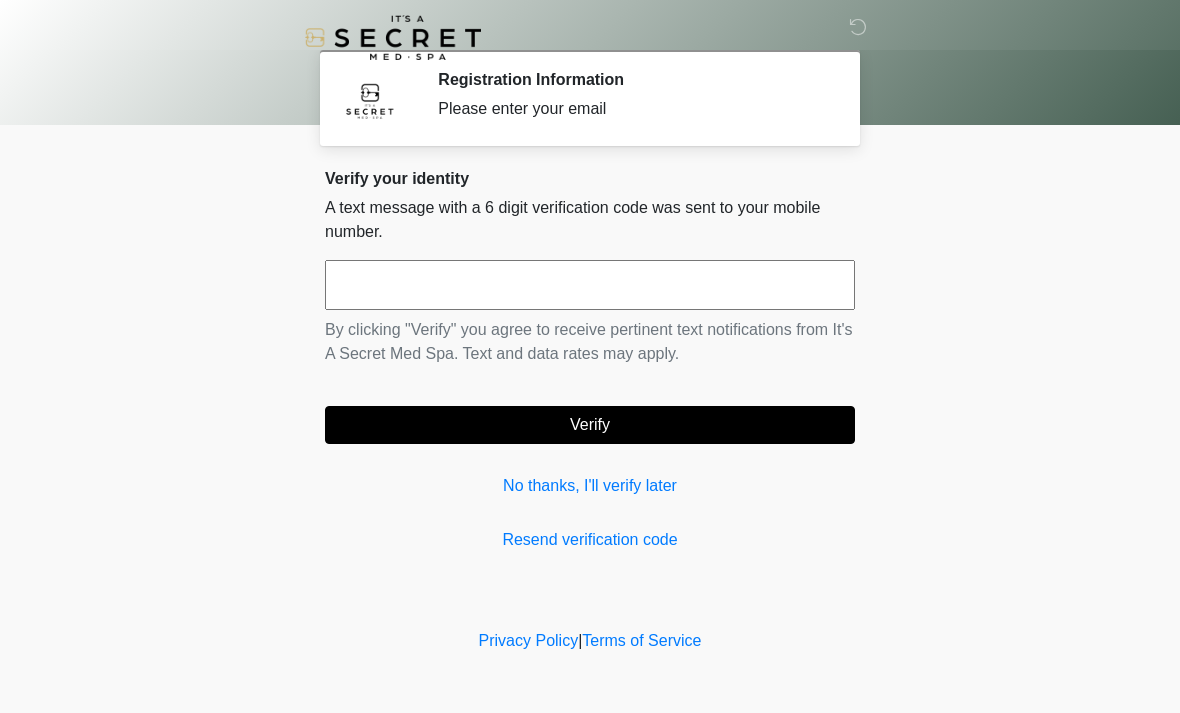 click at bounding box center [590, 285] 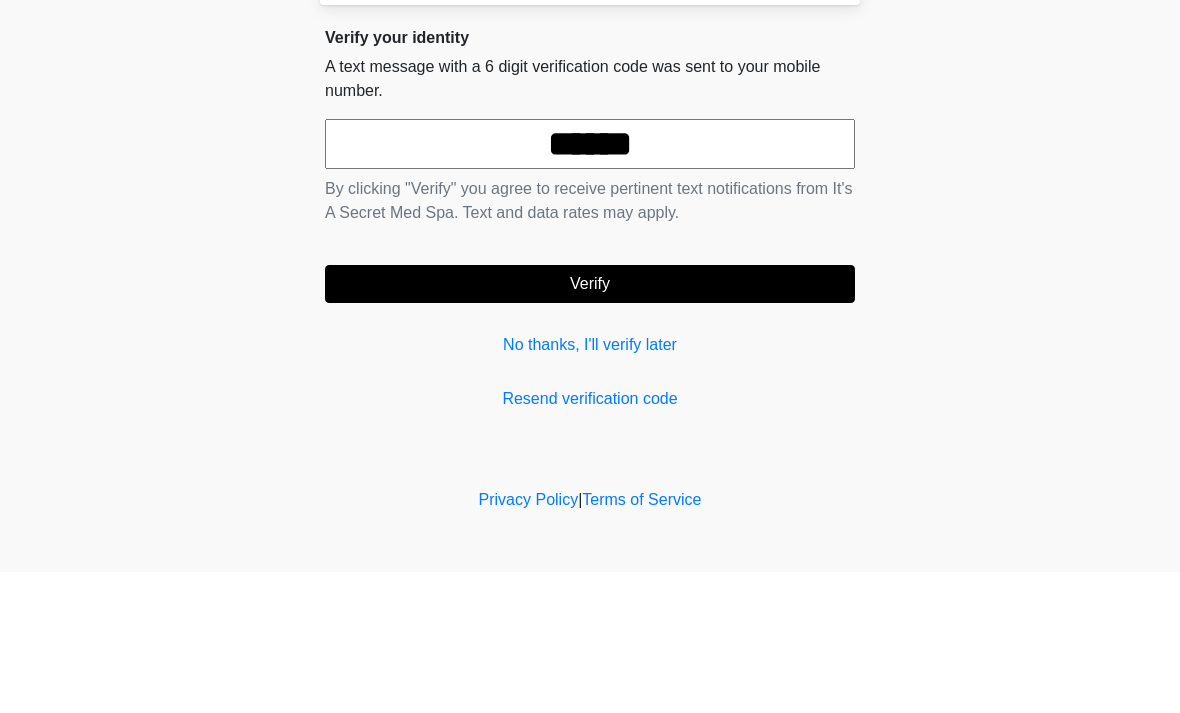 type on "******" 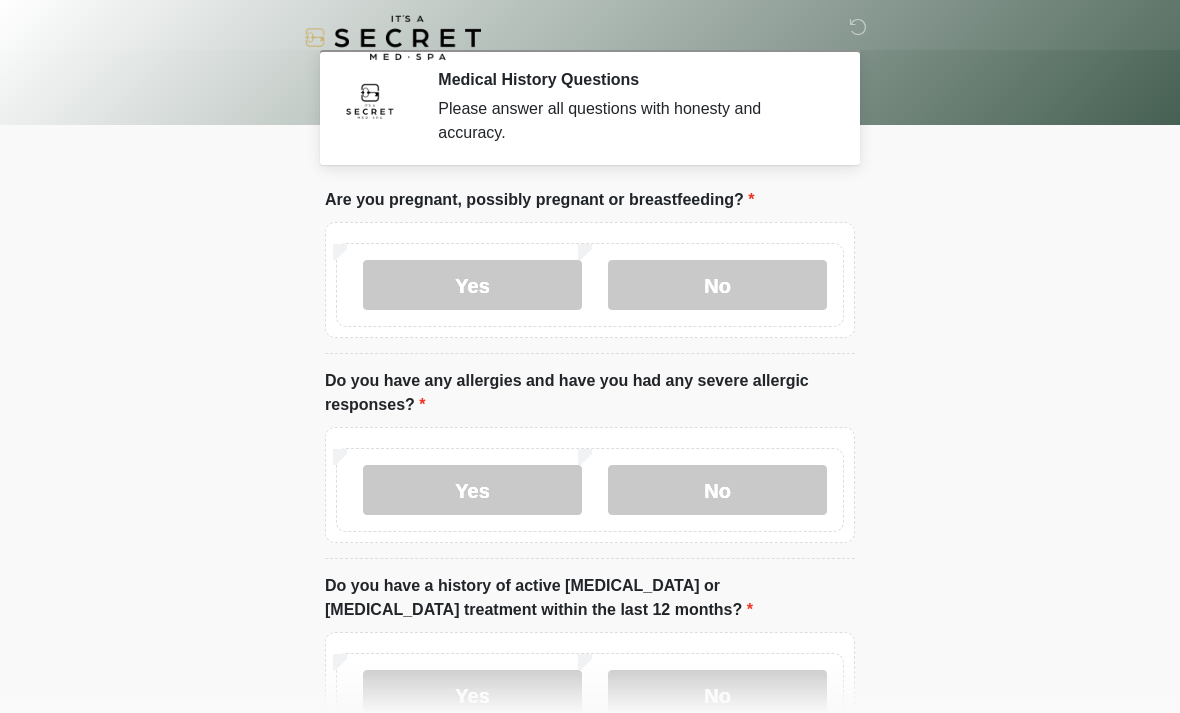 click on "No" at bounding box center [717, 285] 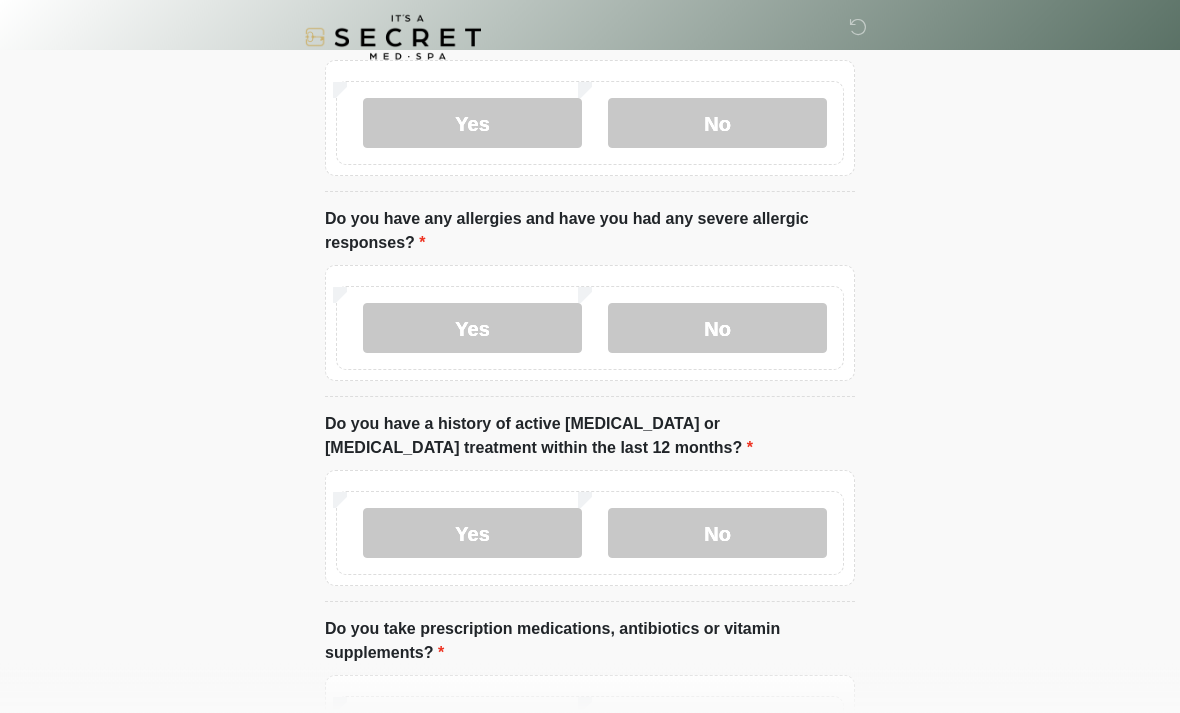 scroll, scrollTop: 173, scrollLeft: 0, axis: vertical 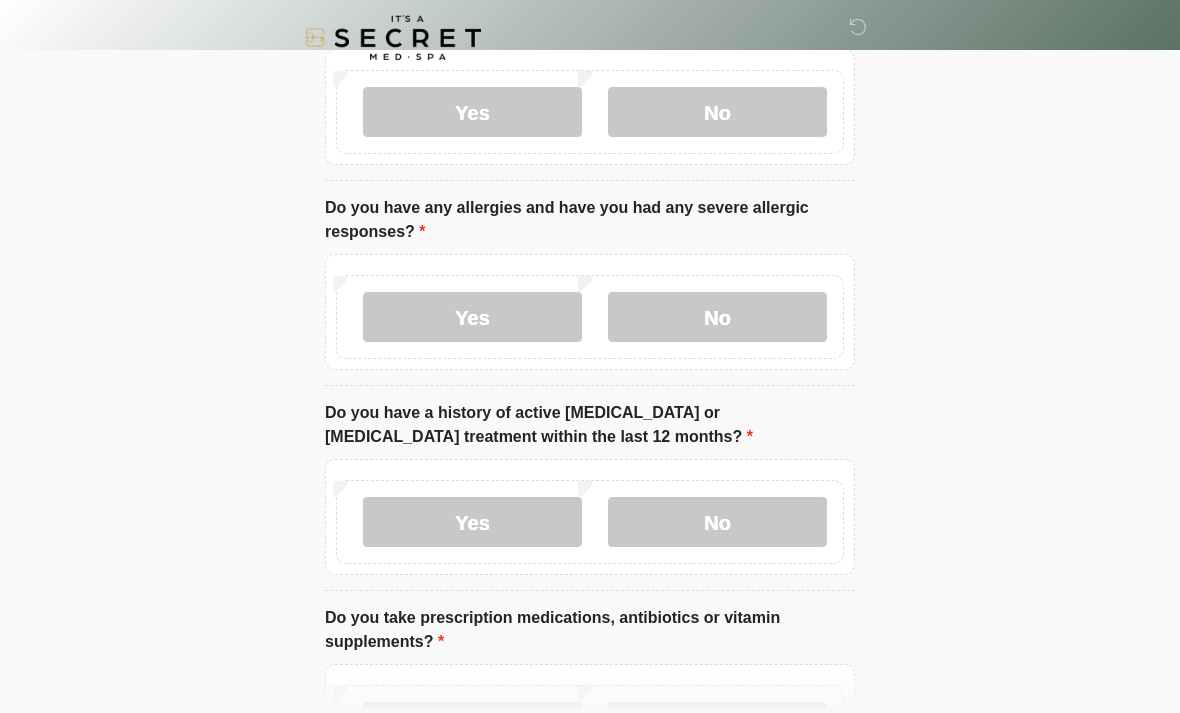 click on "No" at bounding box center [717, 317] 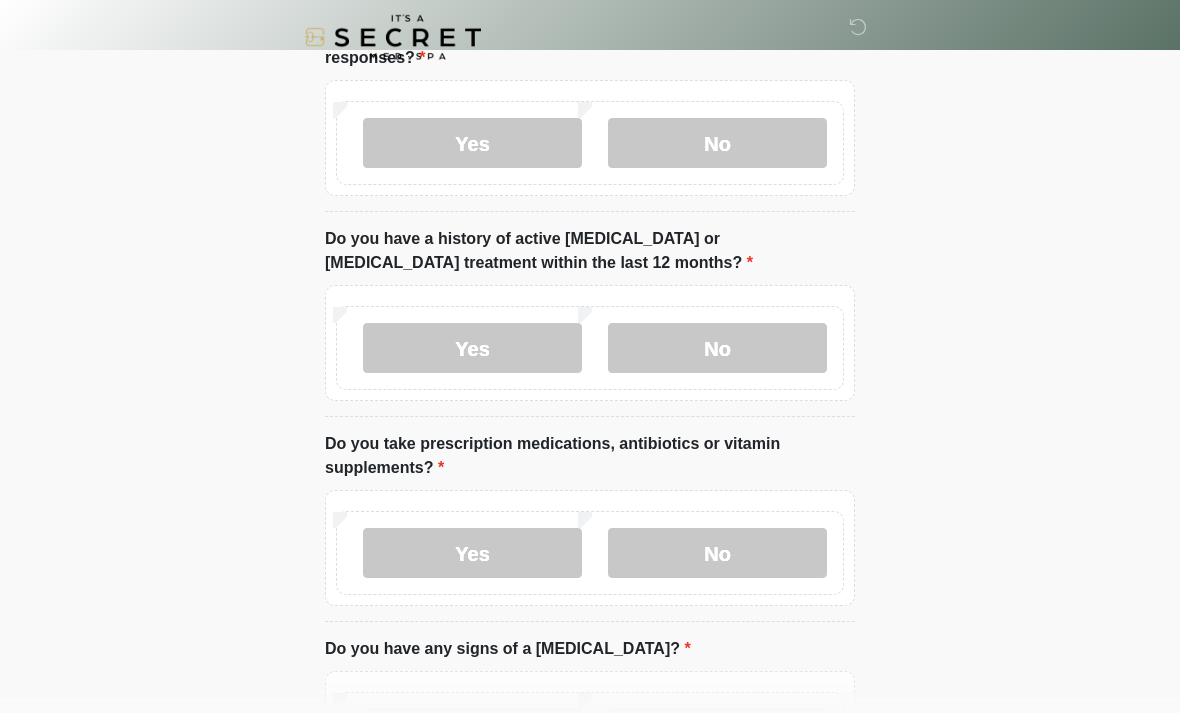 scroll, scrollTop: 377, scrollLeft: 0, axis: vertical 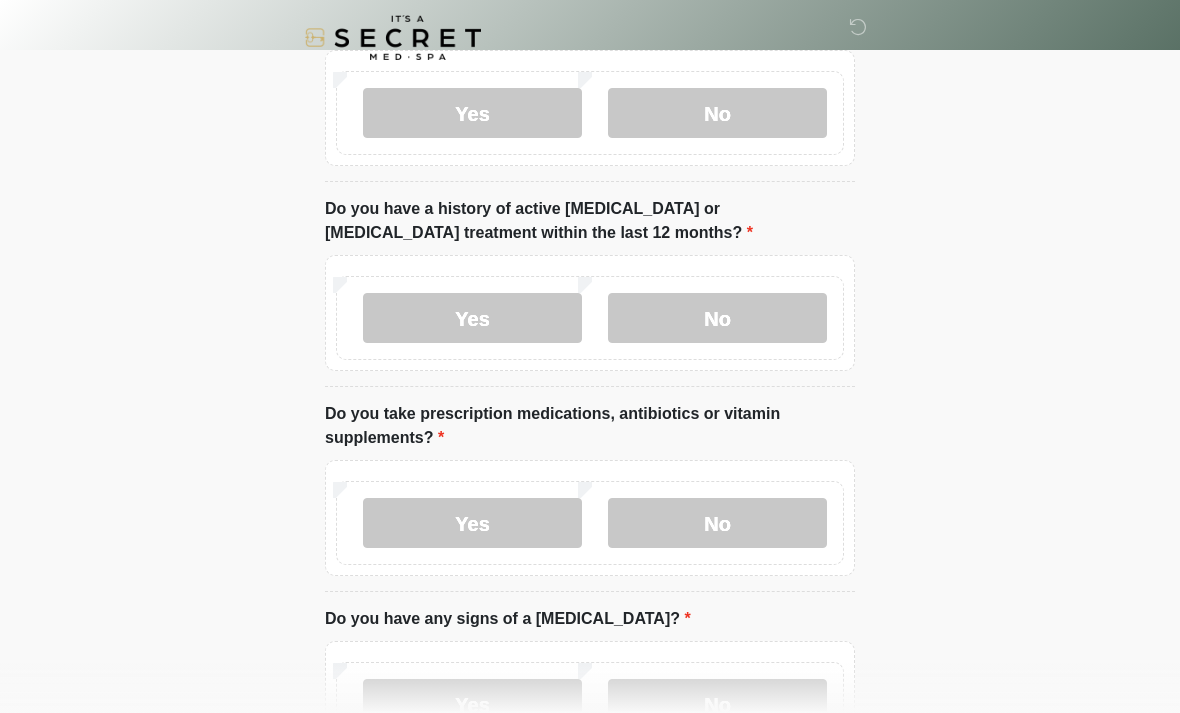 click on "Yes" at bounding box center [472, 318] 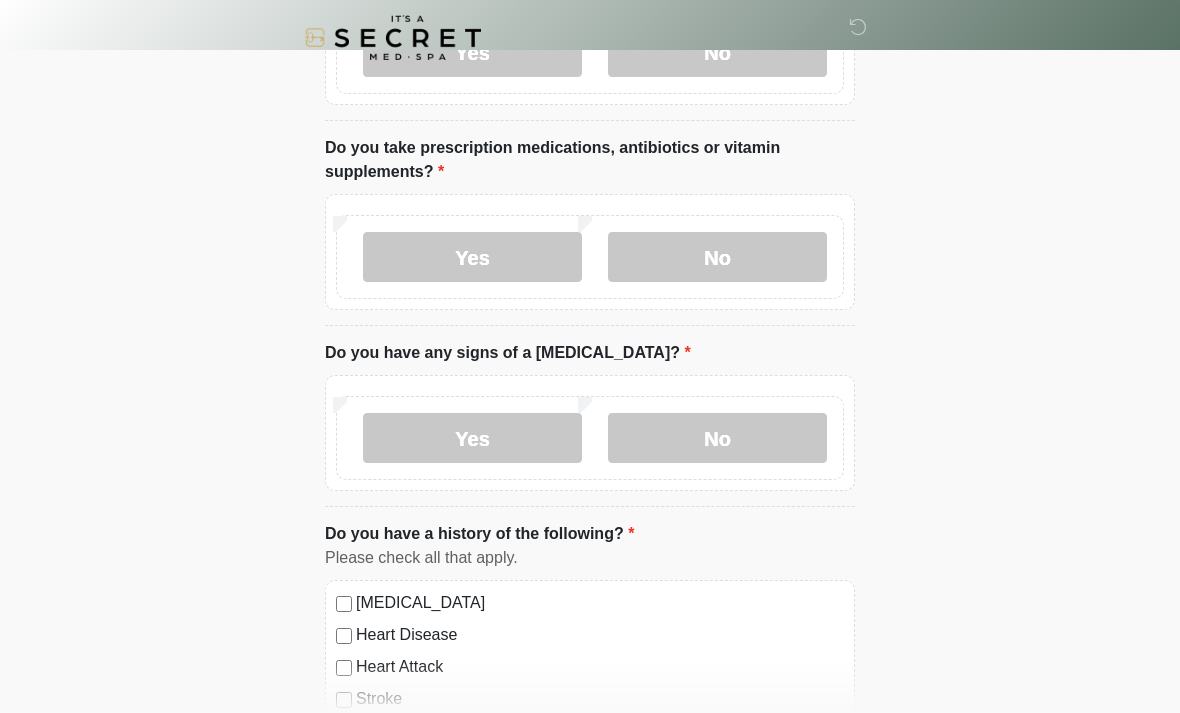 scroll, scrollTop: 645, scrollLeft: 0, axis: vertical 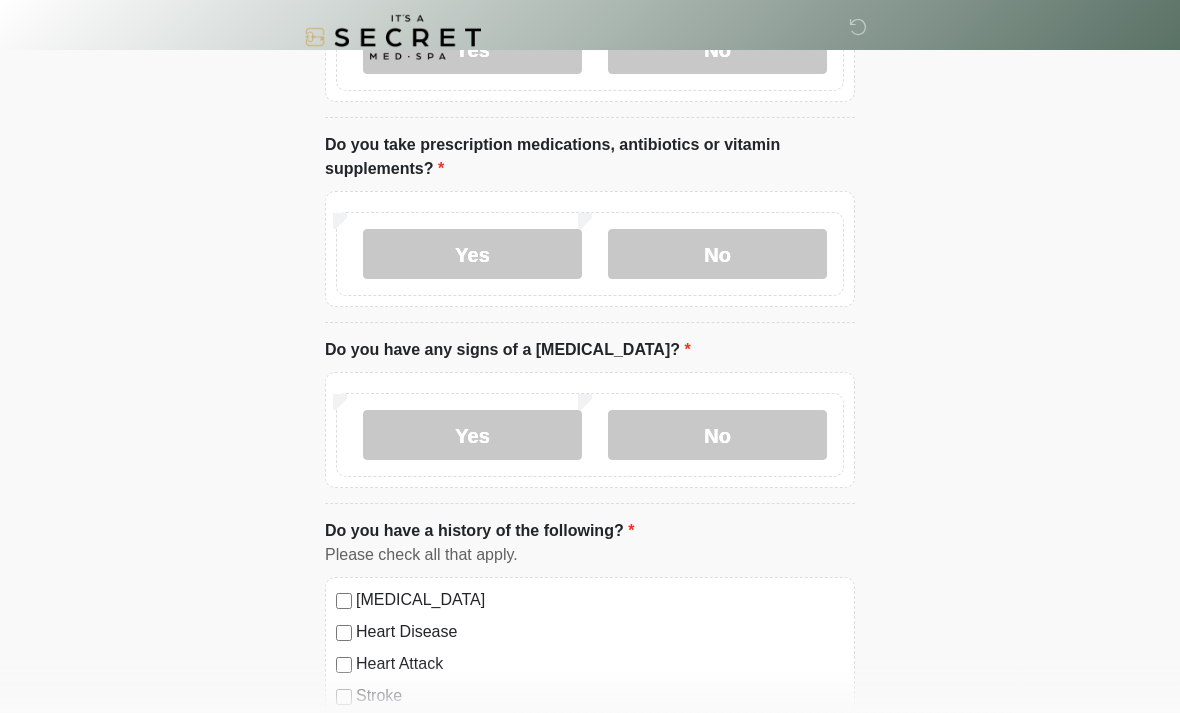 click on "Yes" at bounding box center (472, 255) 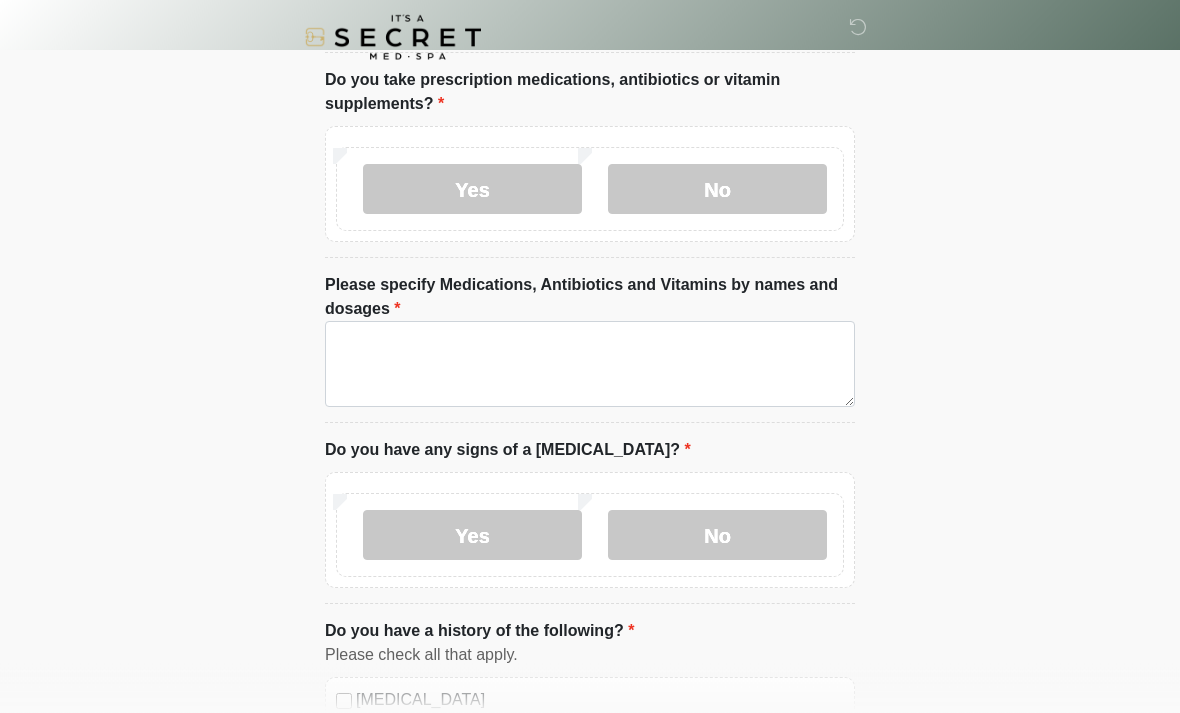 scroll, scrollTop: 711, scrollLeft: 0, axis: vertical 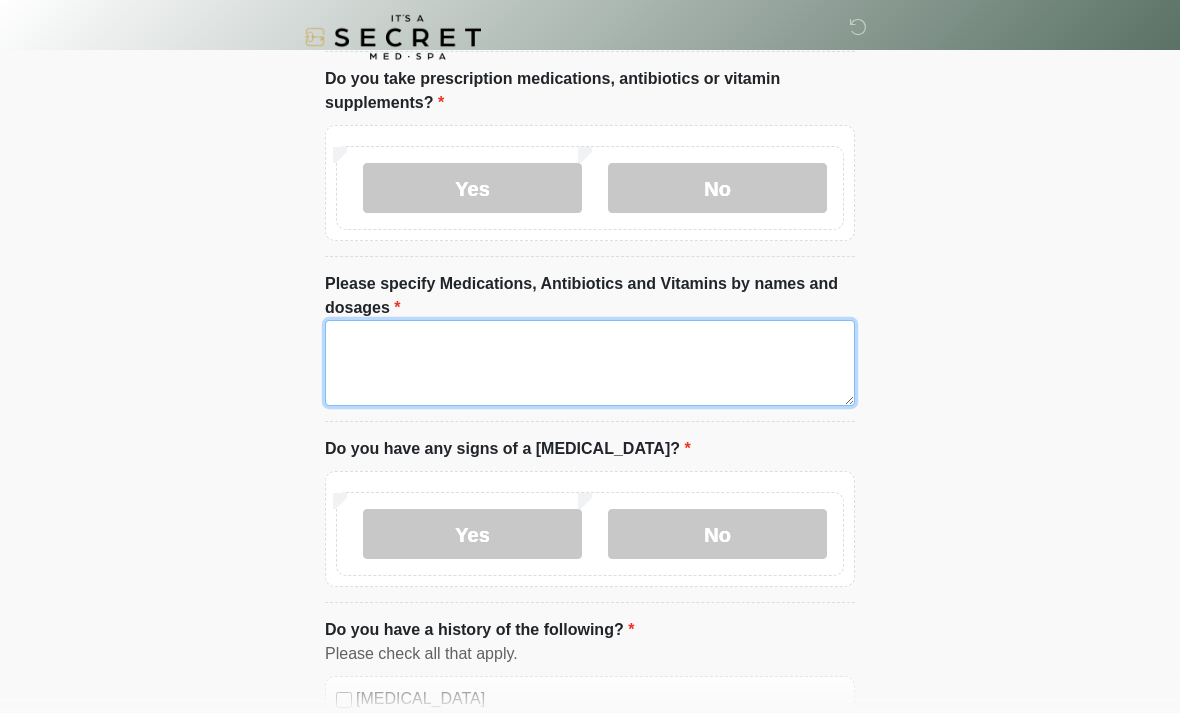 click on "Please specify Medications, Antibiotics and Vitamins by names and dosages" at bounding box center (590, 364) 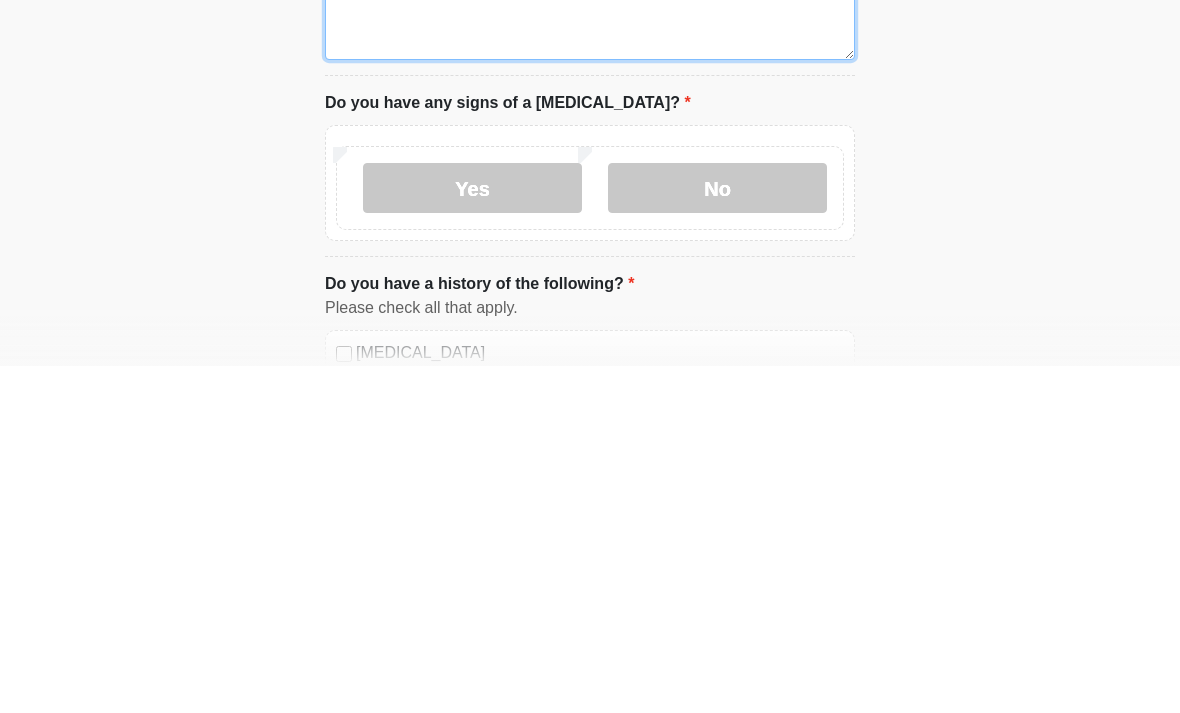 type on "********" 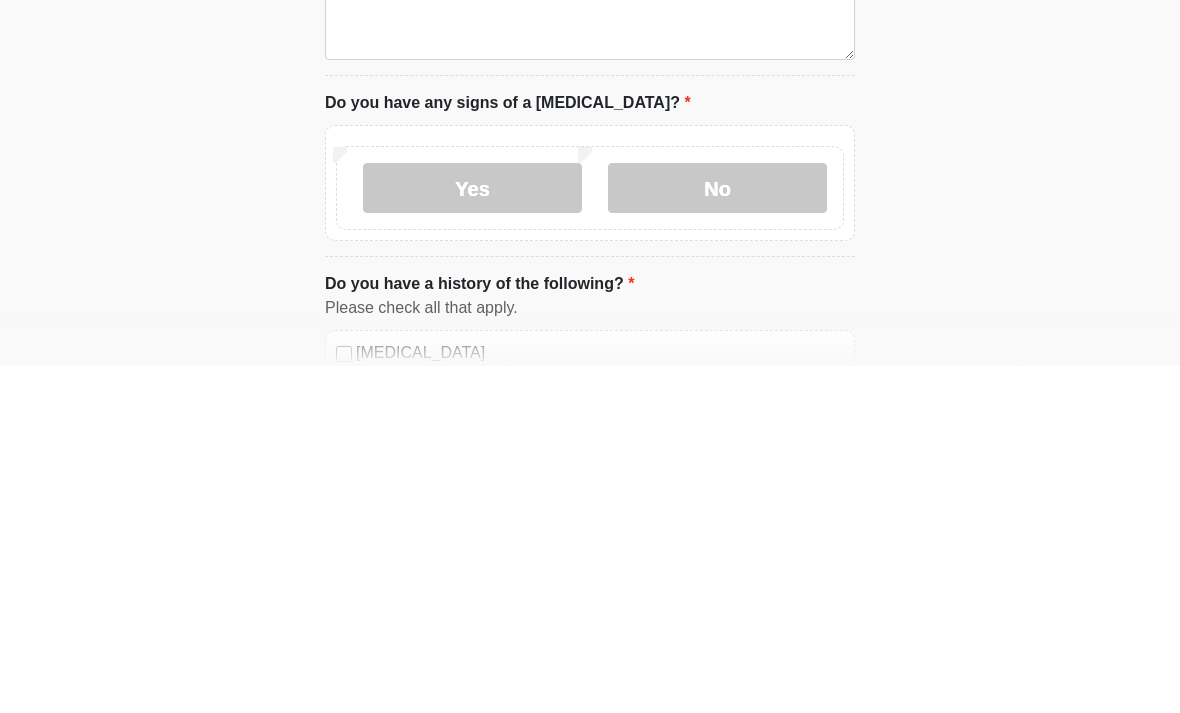 click on "No" at bounding box center [717, 535] 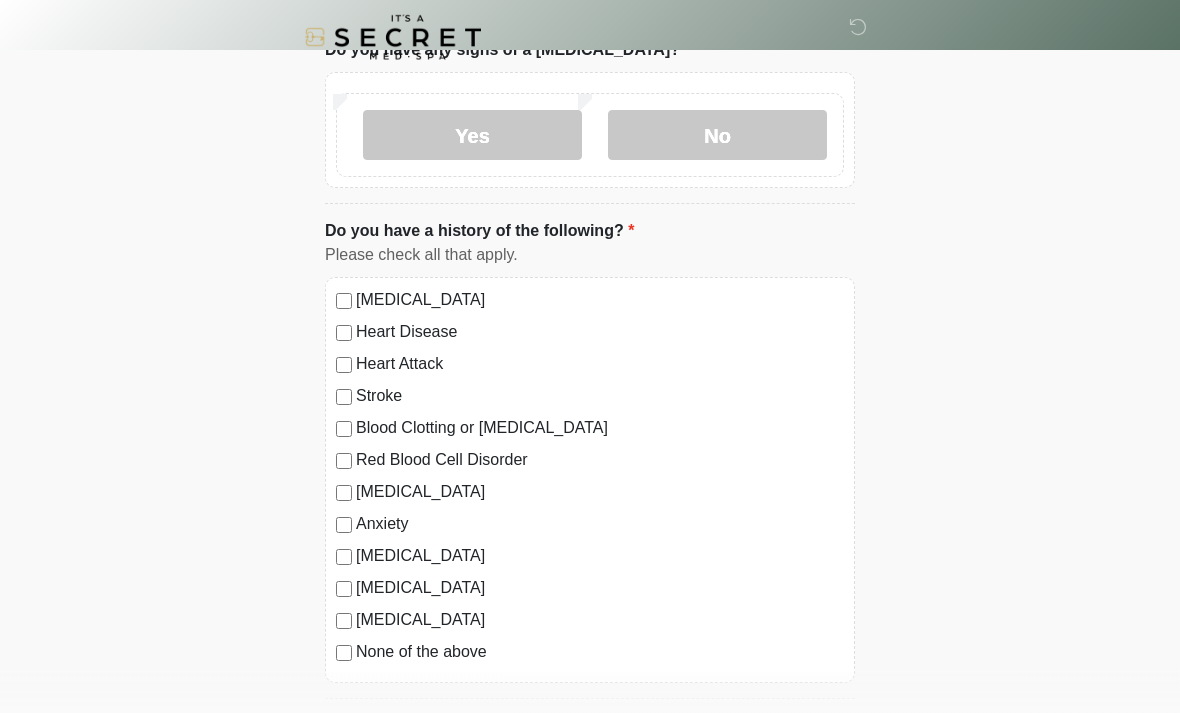 scroll, scrollTop: 1185, scrollLeft: 0, axis: vertical 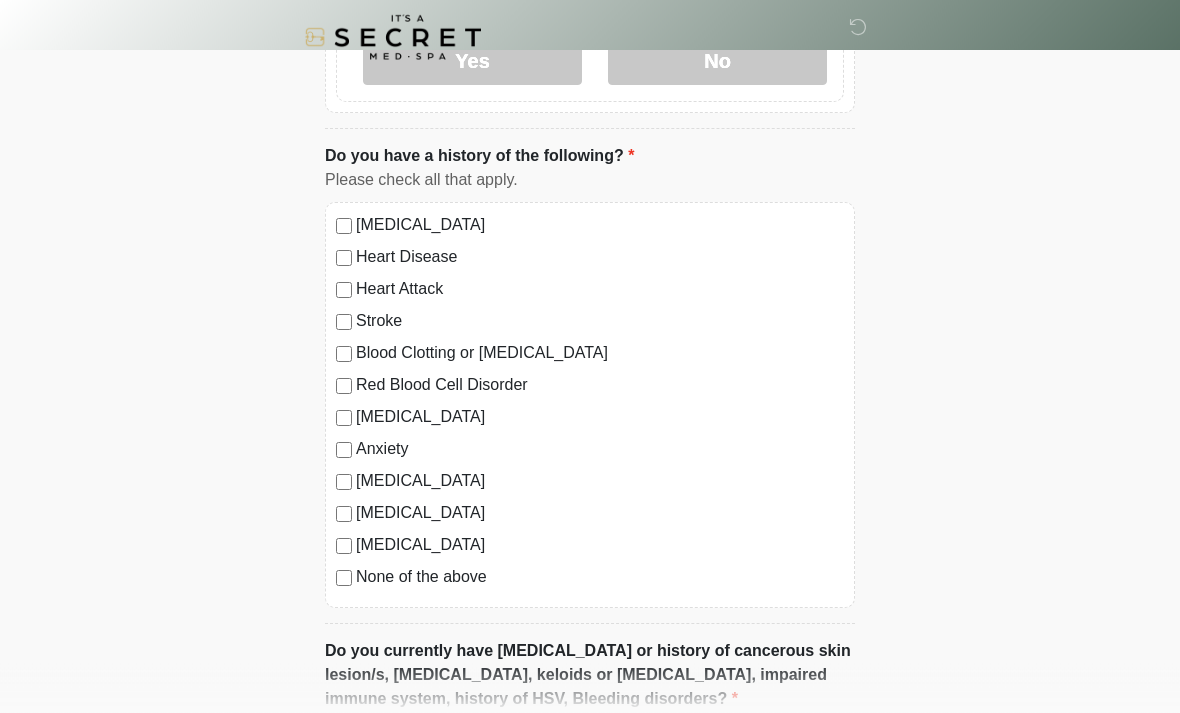 click on "‎ ‎
Medical History Questions
Please answer all questions with honesty and accuracy.
Please connect to Wi-Fi now   Provide us with your contact info  Answer some questions about your medical history  Complete a video call with one of our providers
This is the beginning of your  virtual Good Faith Exam .  ﻿﻿﻿﻿﻿﻿﻿﻿ This step is necessary to provide official medical clearance and documentation for your upcoming treatment(s).   ﻿﻿﻿﻿﻿﻿To begin, ﻿﻿﻿﻿﻿﻿ press the continue button below and answer all questions with honesty.
Continue
Please be sure your device is connected to a Wi-Fi Network for quicker service.  .
Continue" at bounding box center [590, -829] 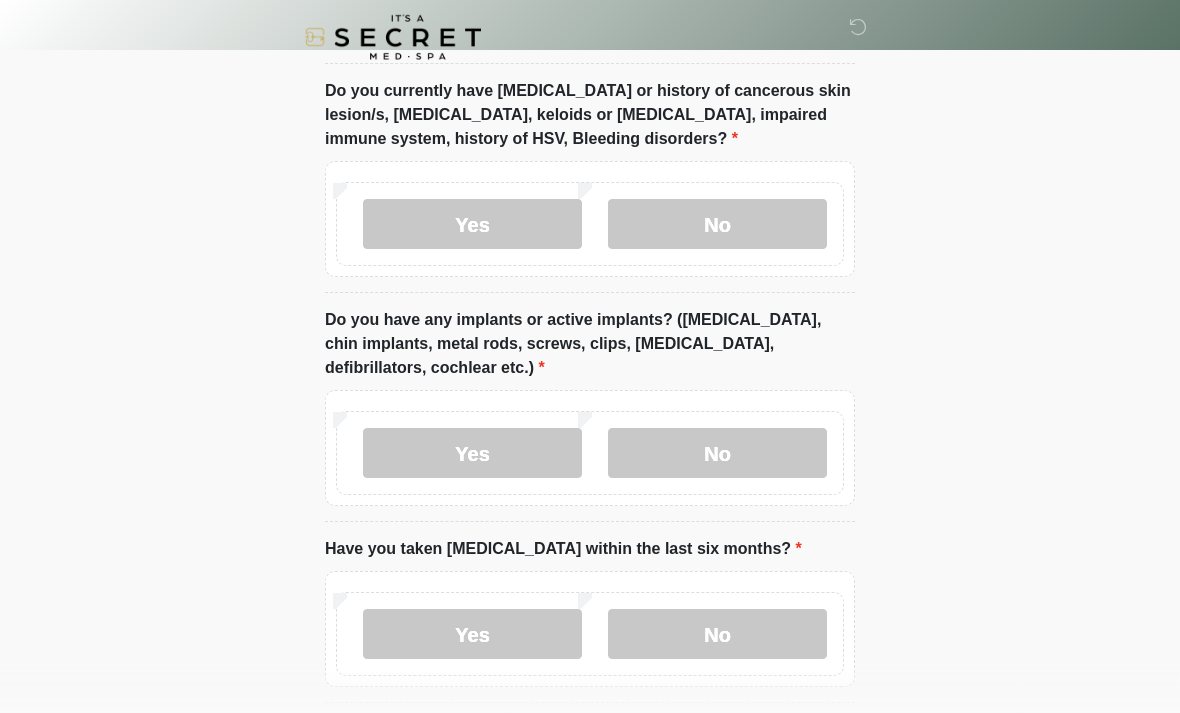 scroll, scrollTop: 1746, scrollLeft: 0, axis: vertical 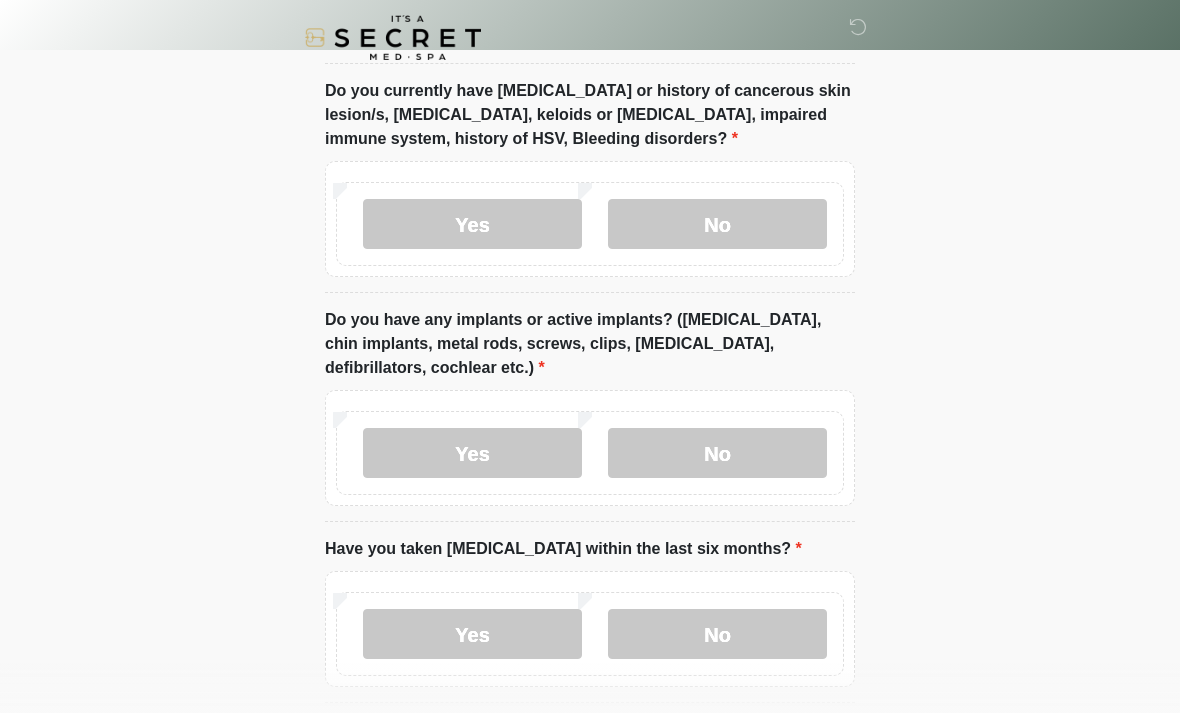 click on "Yes" at bounding box center [472, 224] 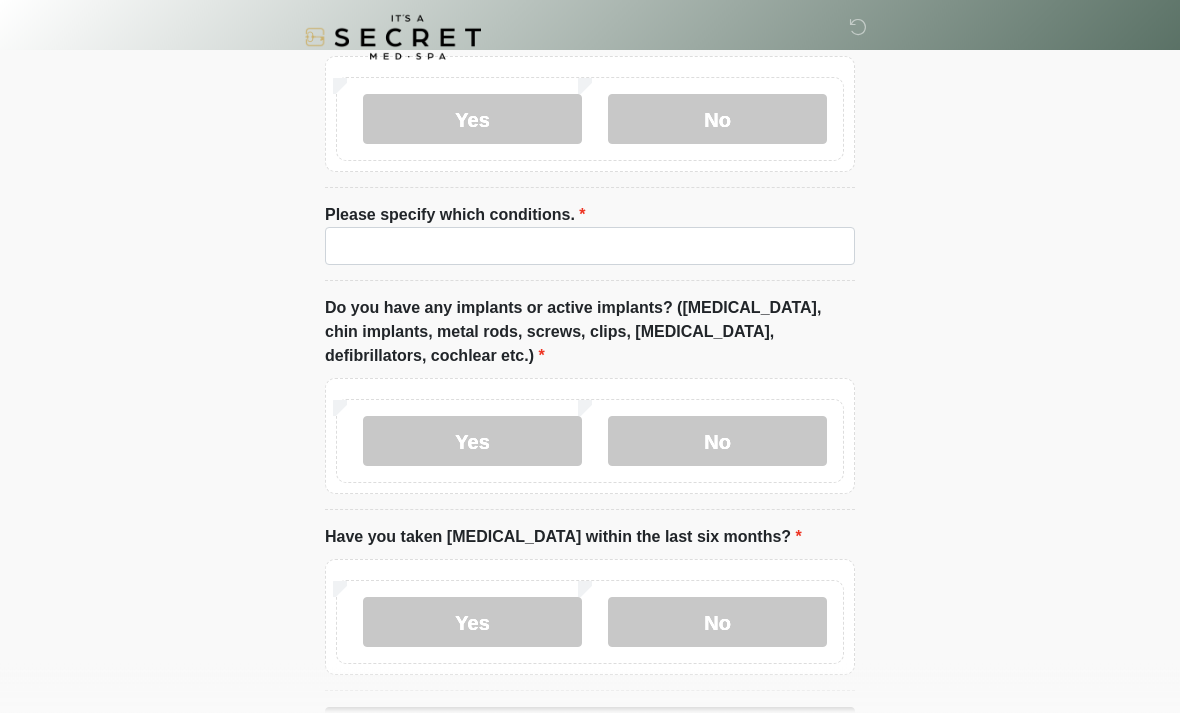 scroll, scrollTop: 1851, scrollLeft: 0, axis: vertical 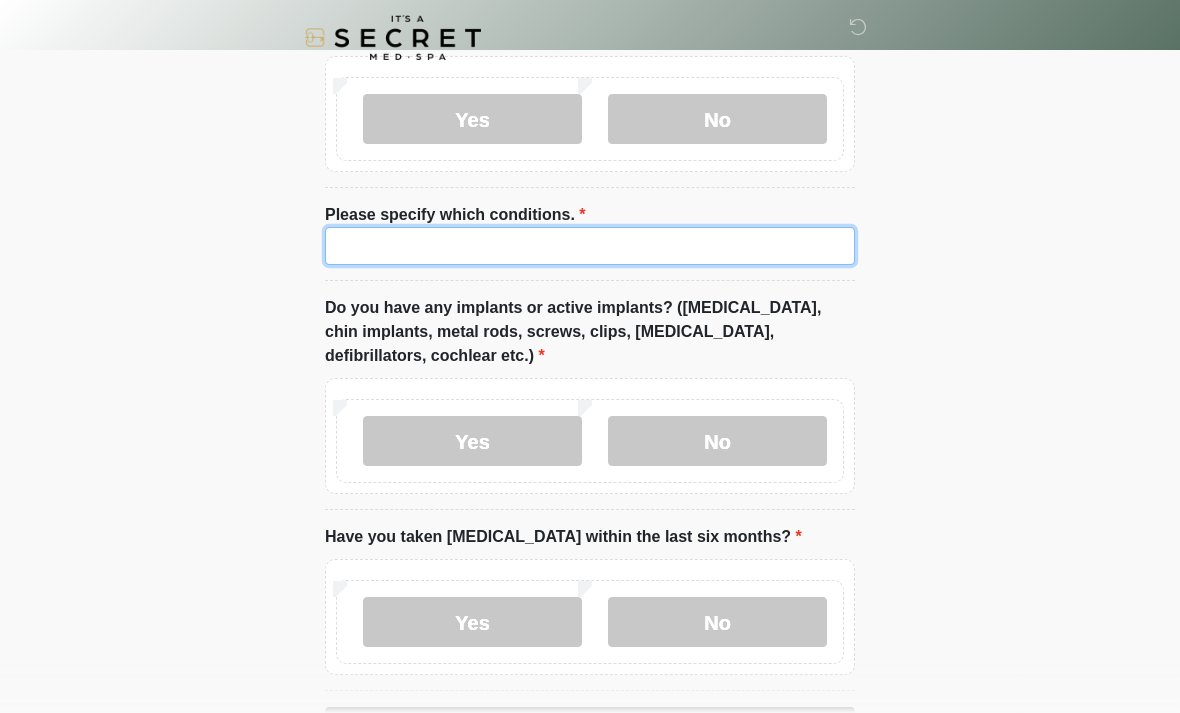 click on "Please specify which conditions." at bounding box center (590, 246) 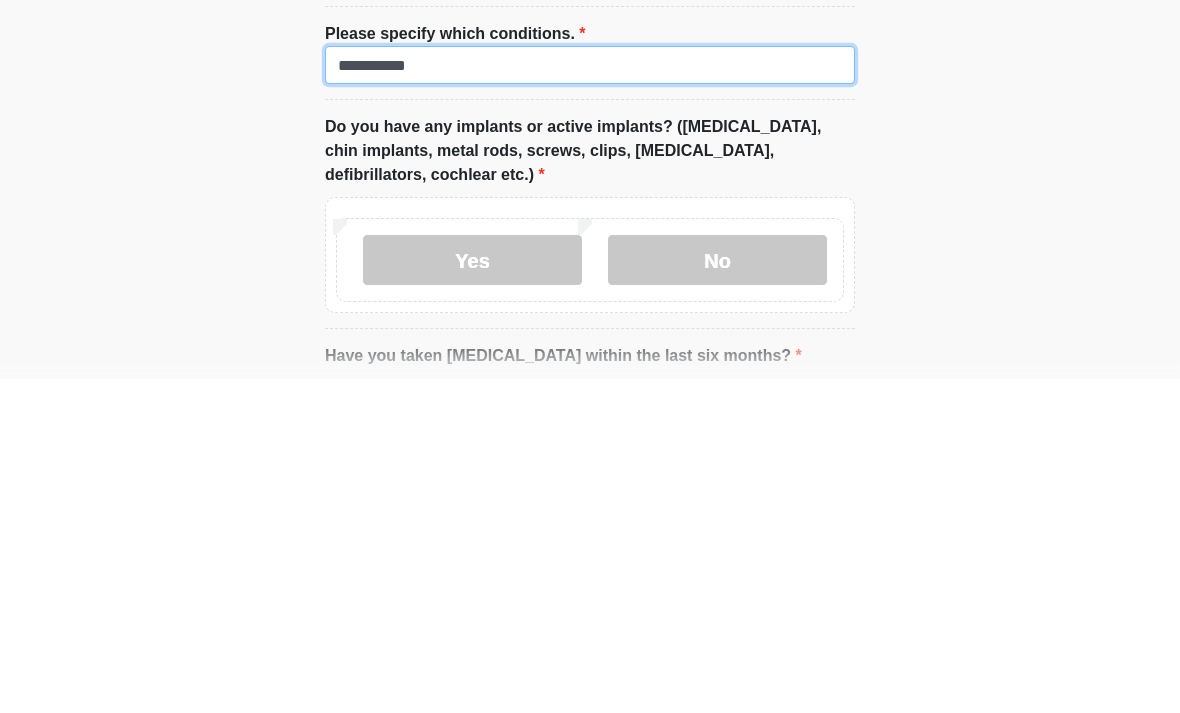 scroll, scrollTop: 1780, scrollLeft: 0, axis: vertical 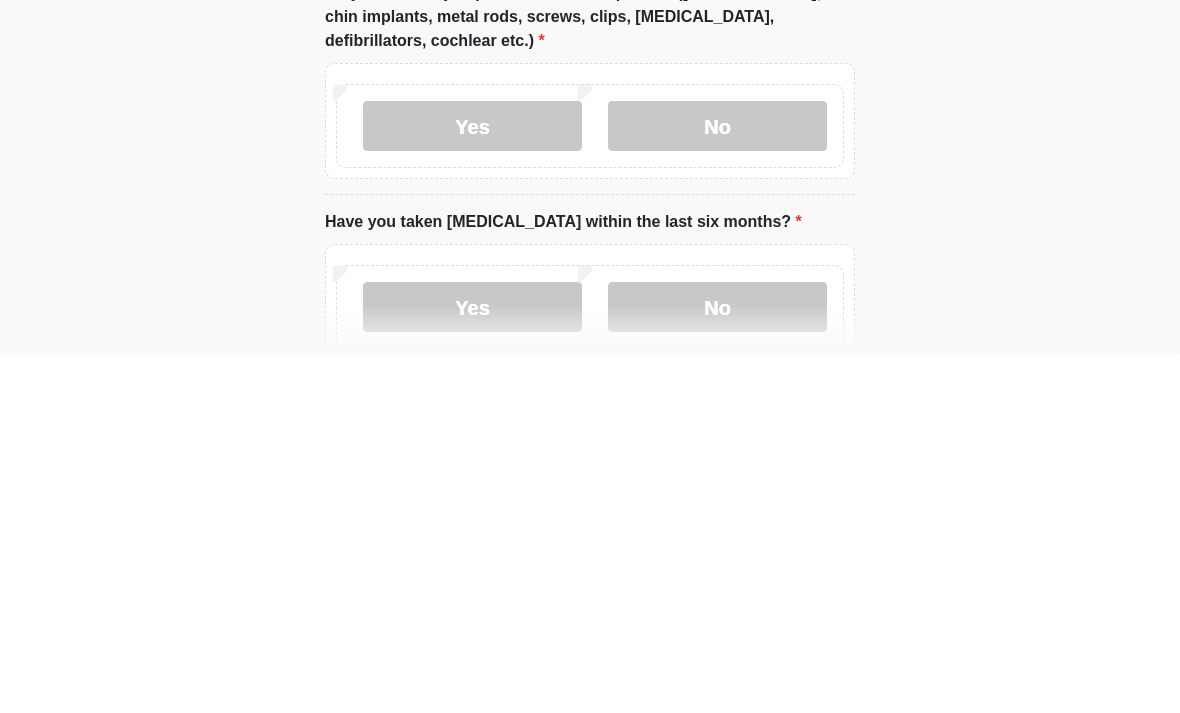 type on "**********" 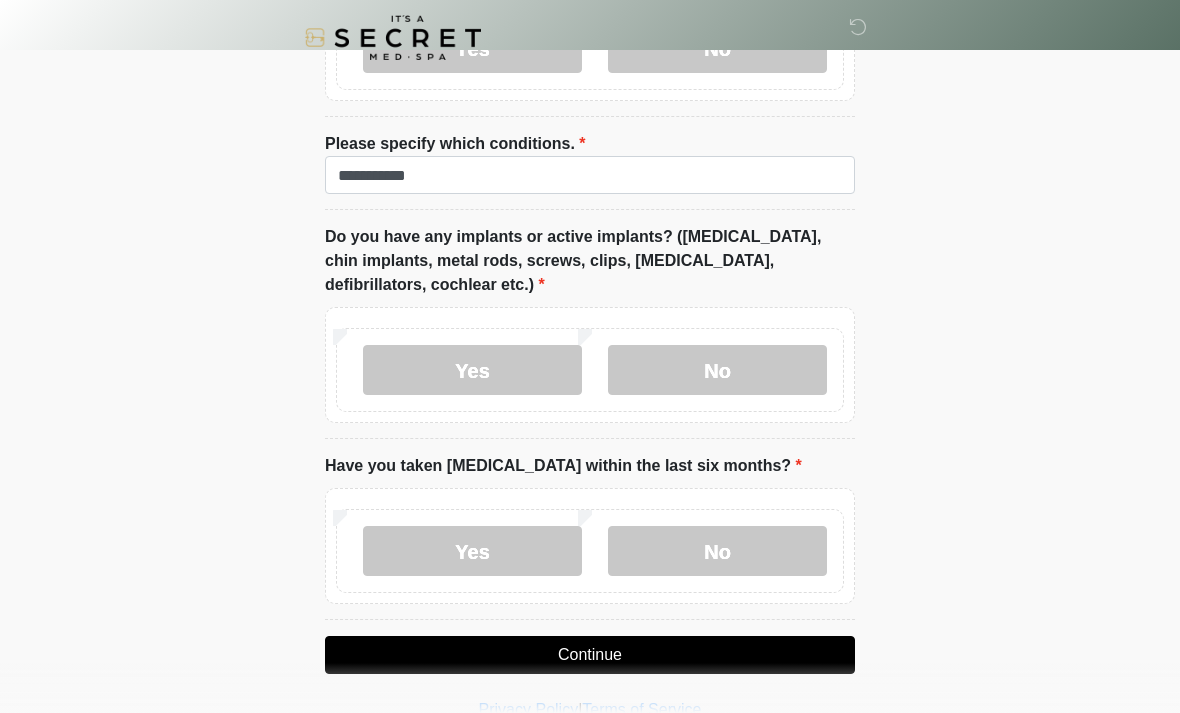 click on "No" at bounding box center [717, 551] 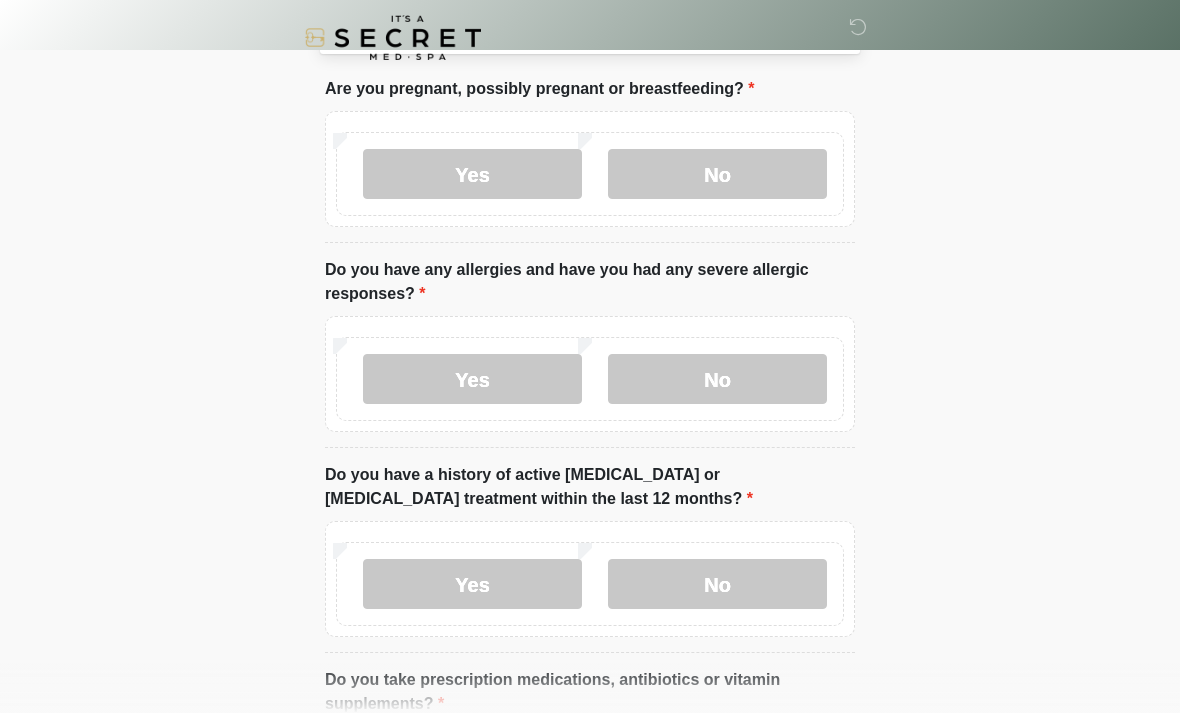 scroll, scrollTop: 0, scrollLeft: 0, axis: both 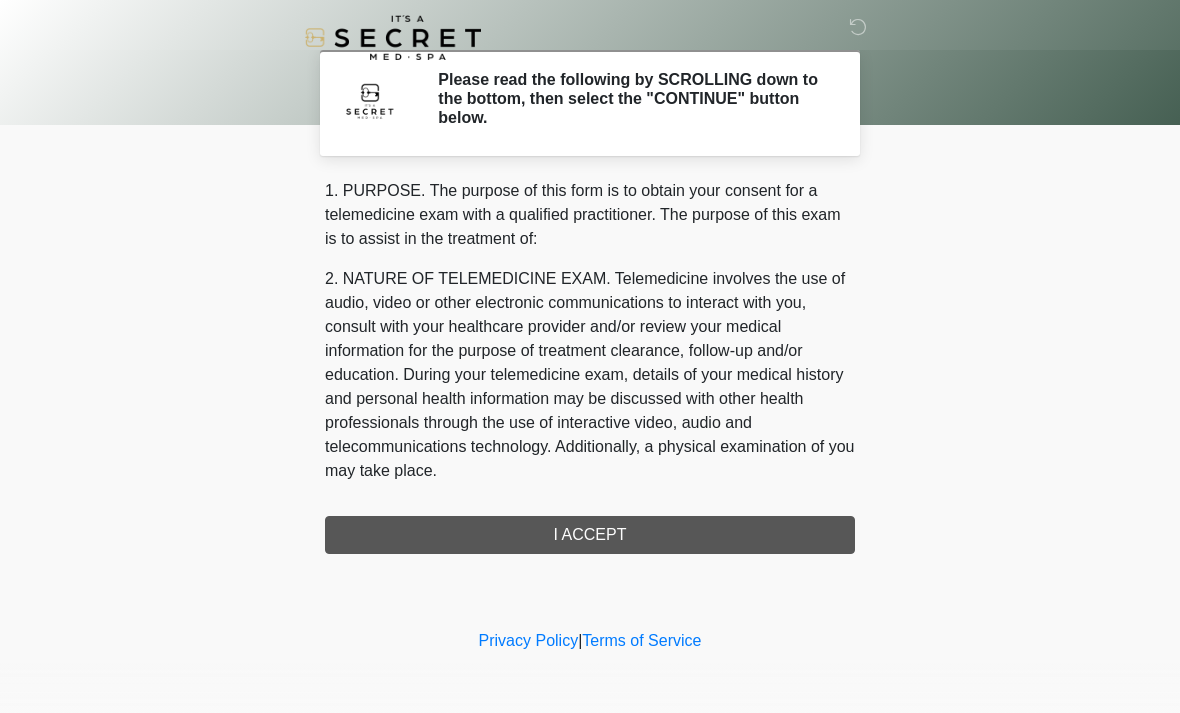 click on "1. PURPOSE. The purpose of this form is to obtain your consent for a telemedicine exam with a qualified practitioner. The purpose of this exam is to assist in the treatment of:  2. NATURE OF TELEMEDICINE EXAM. Telemedicine involves the use of audio, video or other electronic communications to interact with you, consult with your healthcare provider and/or review your medical information for the purpose of treatment clearance, follow-up and/or education. During your telemedicine exam, details of your medical history and personal health information may be discussed with other health professionals through the use of interactive video, audio and telecommunications technology. Additionally, a physical examination of you may take place. 4. HEALTHCARE INSTITUTION. It's A Secret Med Spa has medical and non-medical technical personnel who may participate in the telemedicine exam to aid in the audio/video link with the qualified practitioner.
I ACCEPT" at bounding box center (590, 366) 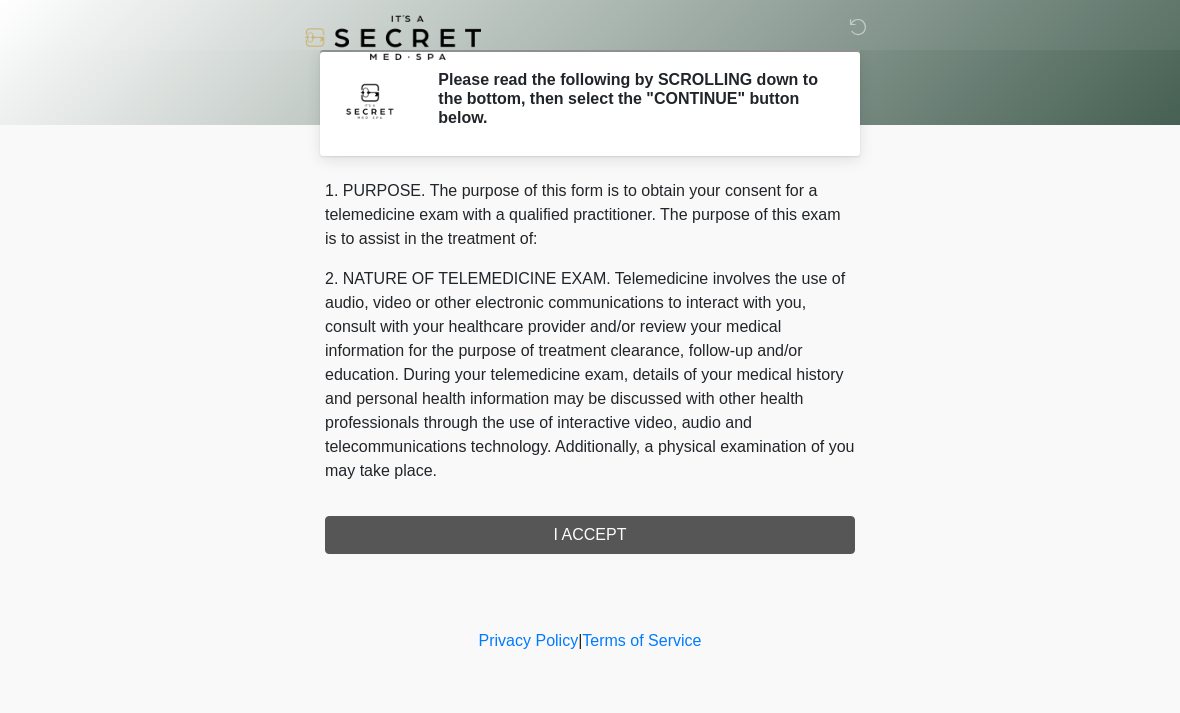 click on "1. PURPOSE. The purpose of this form is to obtain your consent for a telemedicine exam with a qualified practitioner. The purpose of this exam is to assist in the treatment of:  2. NATURE OF TELEMEDICINE EXAM. Telemedicine involves the use of audio, video or other electronic communications to interact with you, consult with your healthcare provider and/or review your medical information for the purpose of treatment clearance, follow-up and/or education. During your telemedicine exam, details of your medical history and personal health information may be discussed with other health professionals through the use of interactive video, audio and telecommunications technology. Additionally, a physical examination of you may take place. 4. HEALTHCARE INSTITUTION. It's A Secret Med Spa has medical and non-medical technical personnel who may participate in the telemedicine exam to aid in the audio/video link with the qualified practitioner.
I ACCEPT" at bounding box center [590, 366] 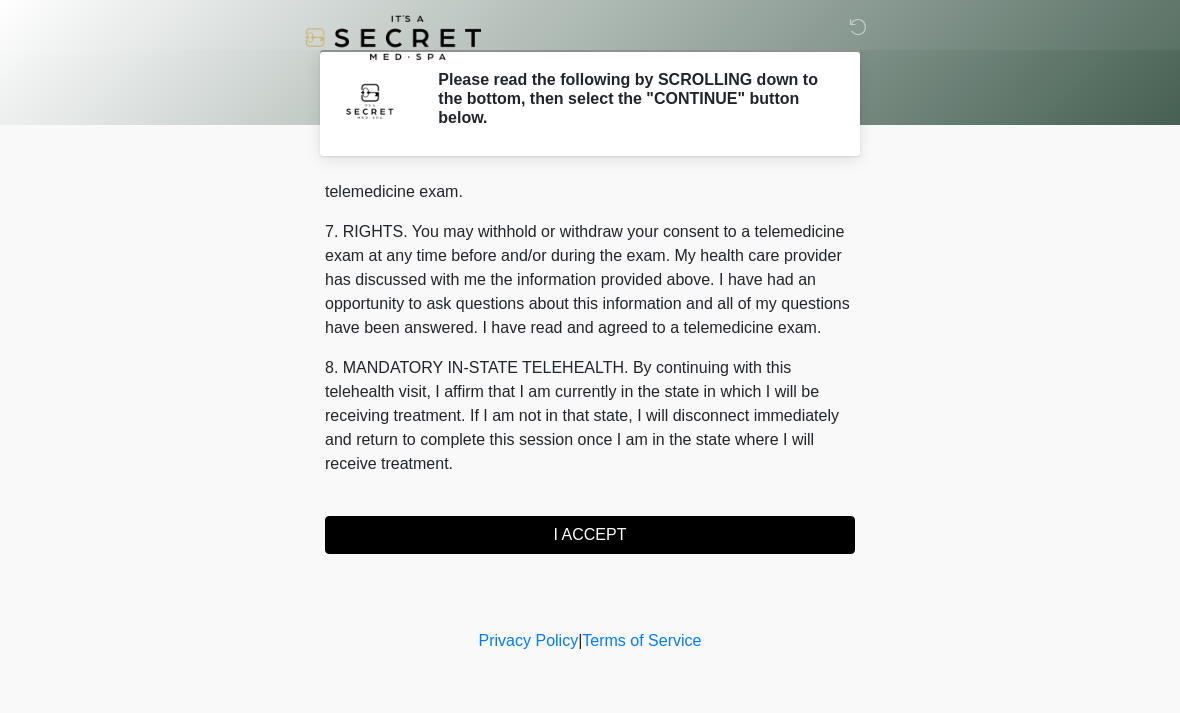 scroll, scrollTop: 847, scrollLeft: 0, axis: vertical 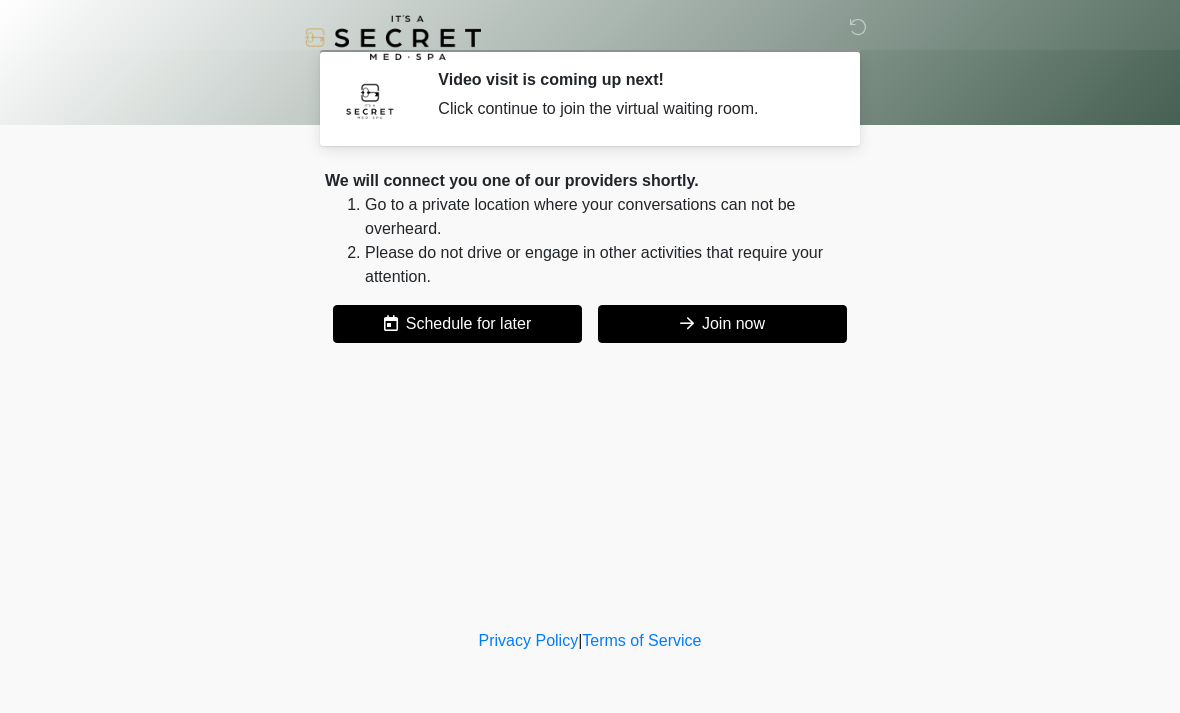 click on "Join now" at bounding box center [722, 324] 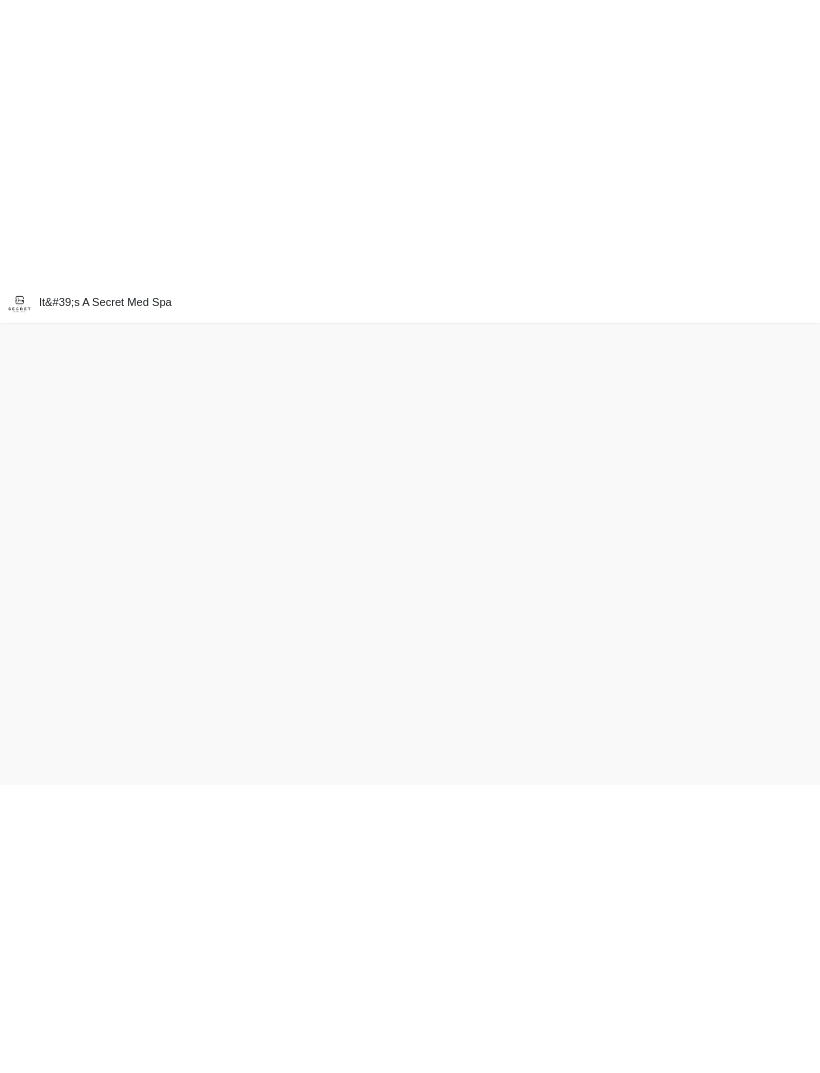 scroll, scrollTop: 0, scrollLeft: 0, axis: both 